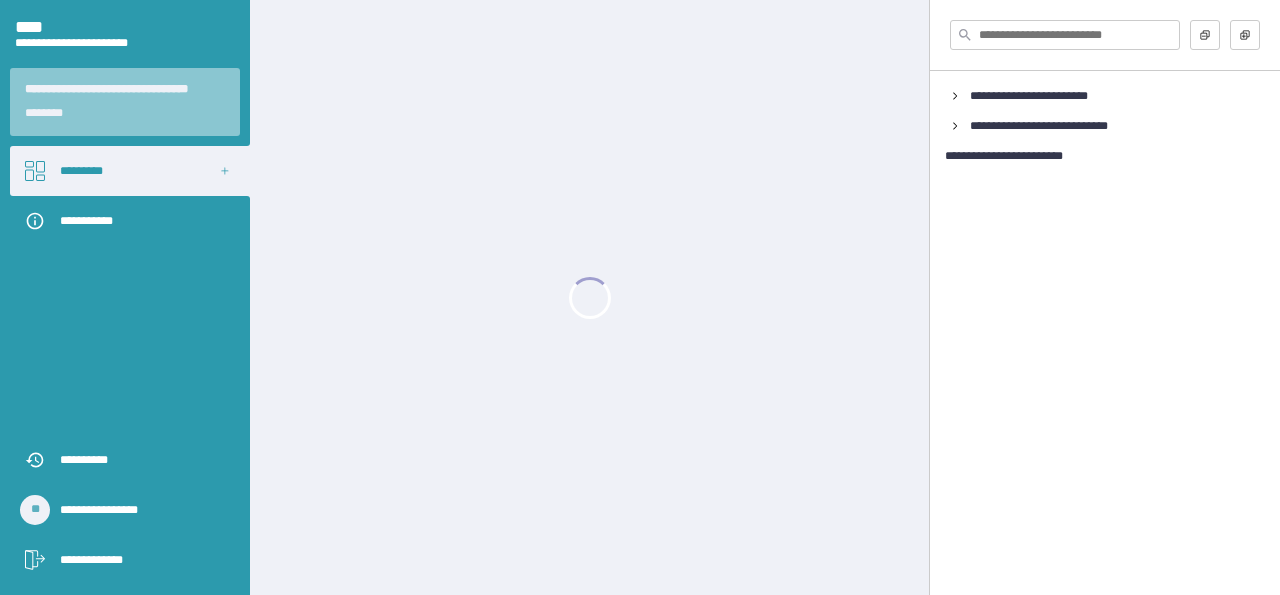 scroll, scrollTop: 0, scrollLeft: 0, axis: both 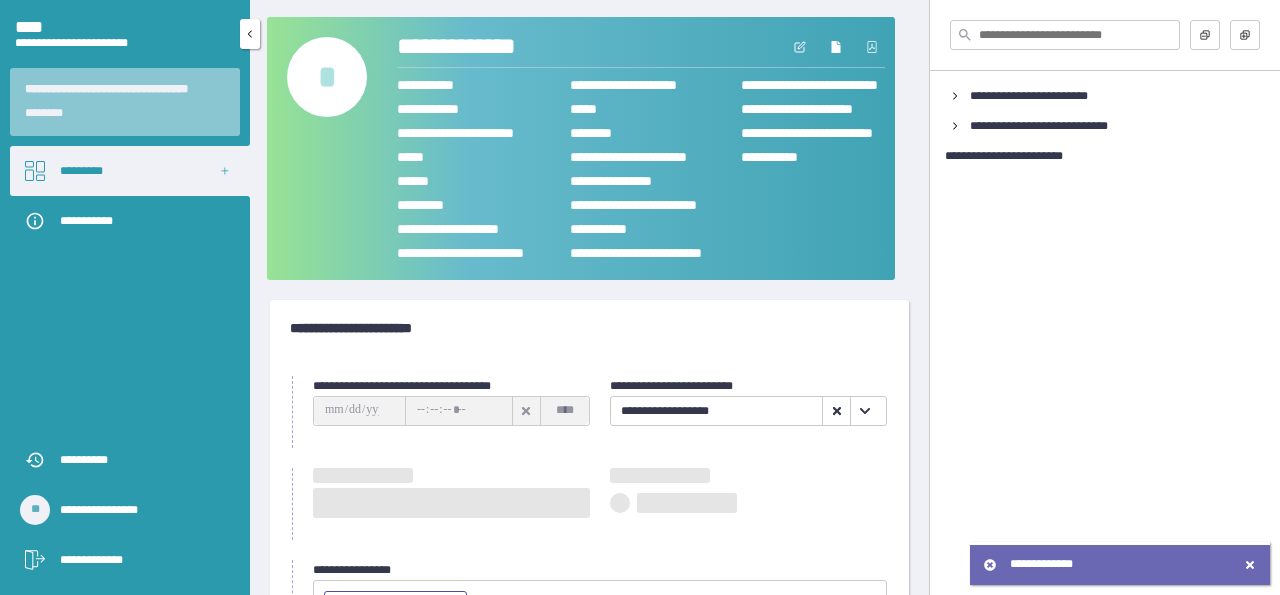 click on "*********" at bounding box center [130, 171] 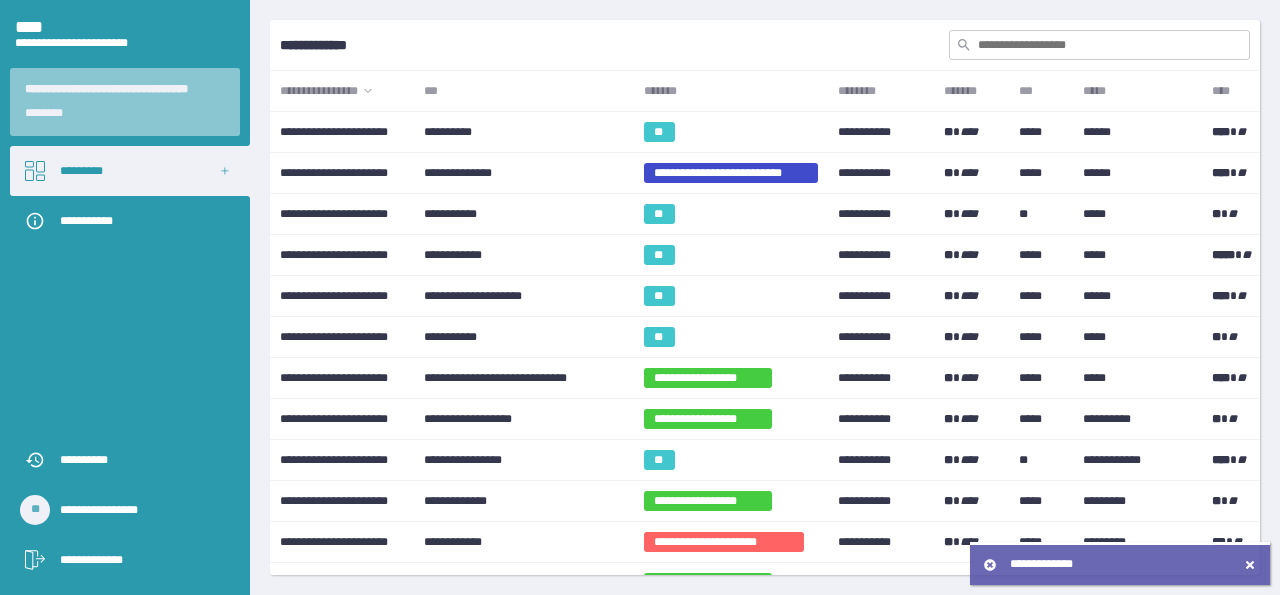 click on "***" at bounding box center [523, 91] 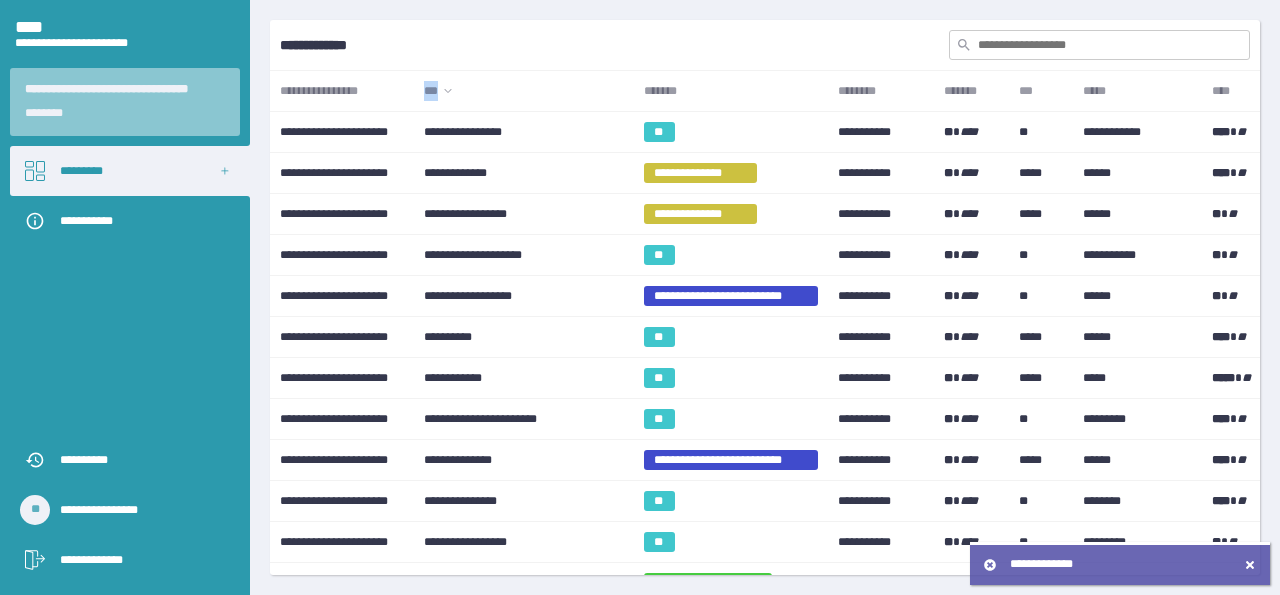 click on "***" at bounding box center [523, 91] 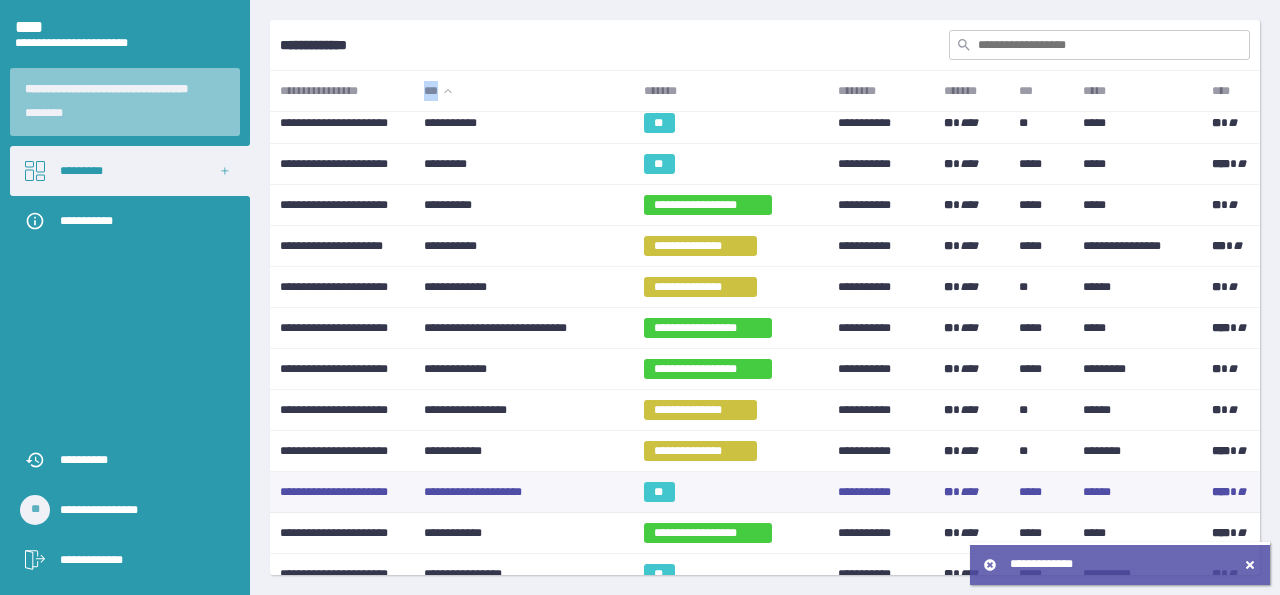 scroll, scrollTop: 200, scrollLeft: 0, axis: vertical 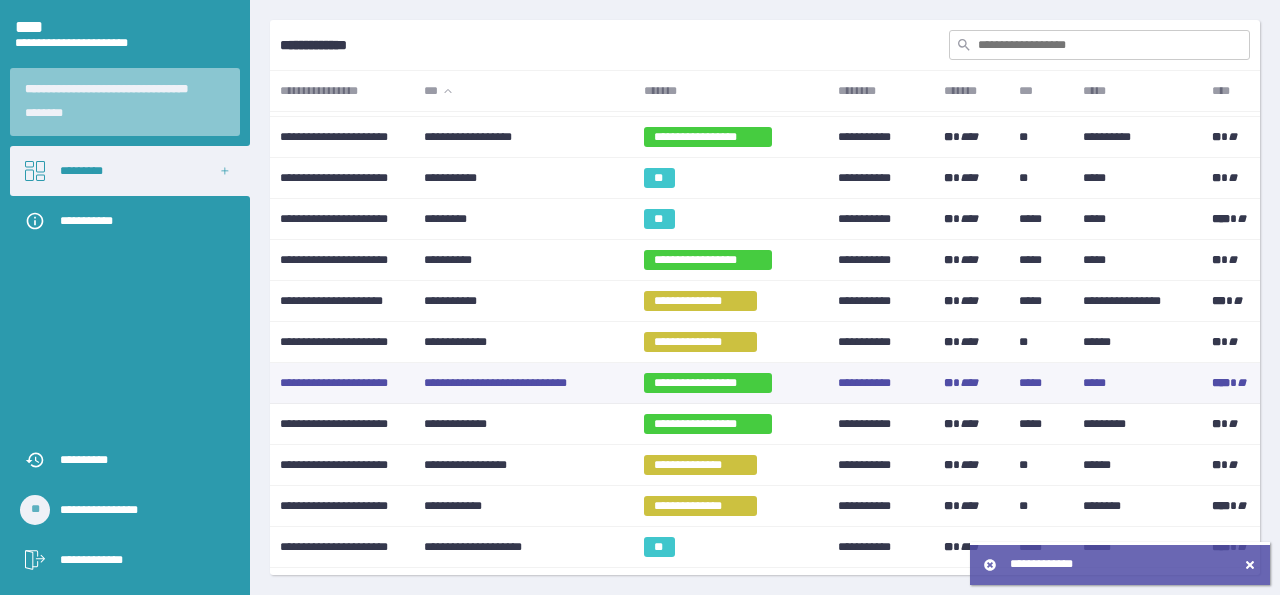 click on "**********" at bounding box center [523, 383] 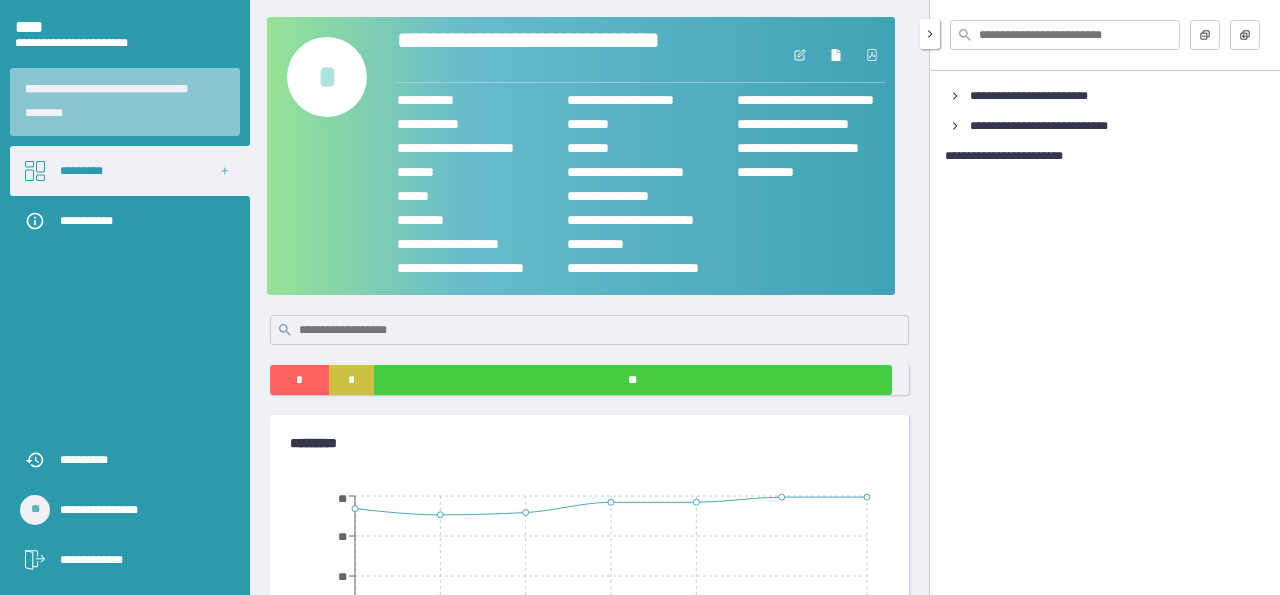 click at bounding box center (1065, 35) 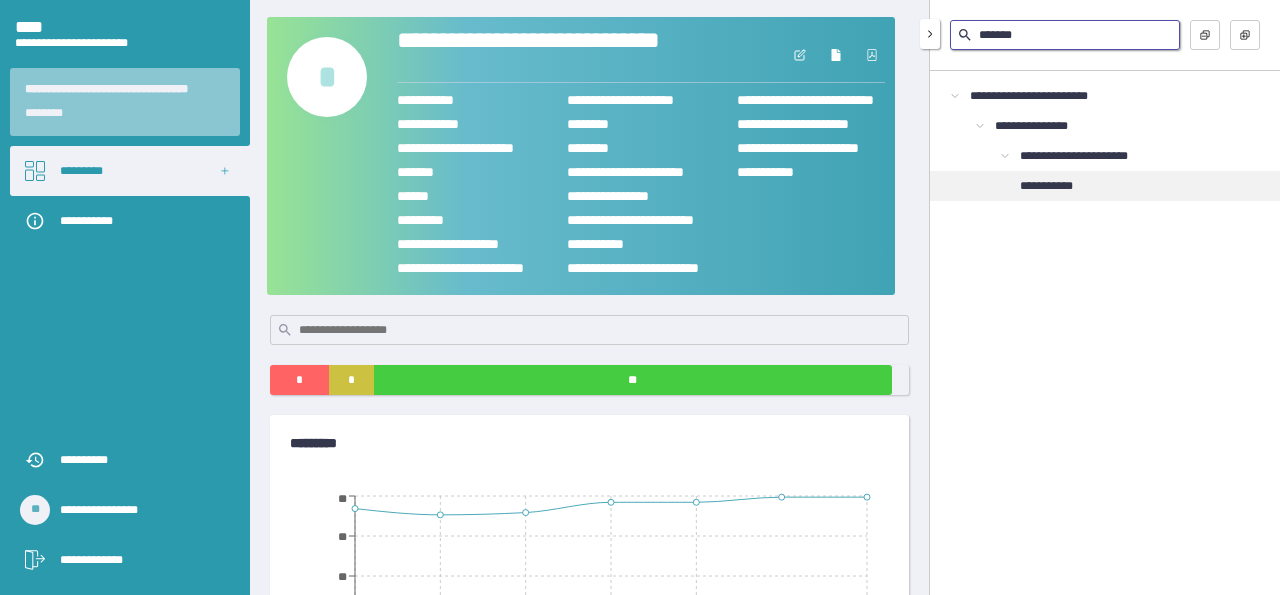 type on "*******" 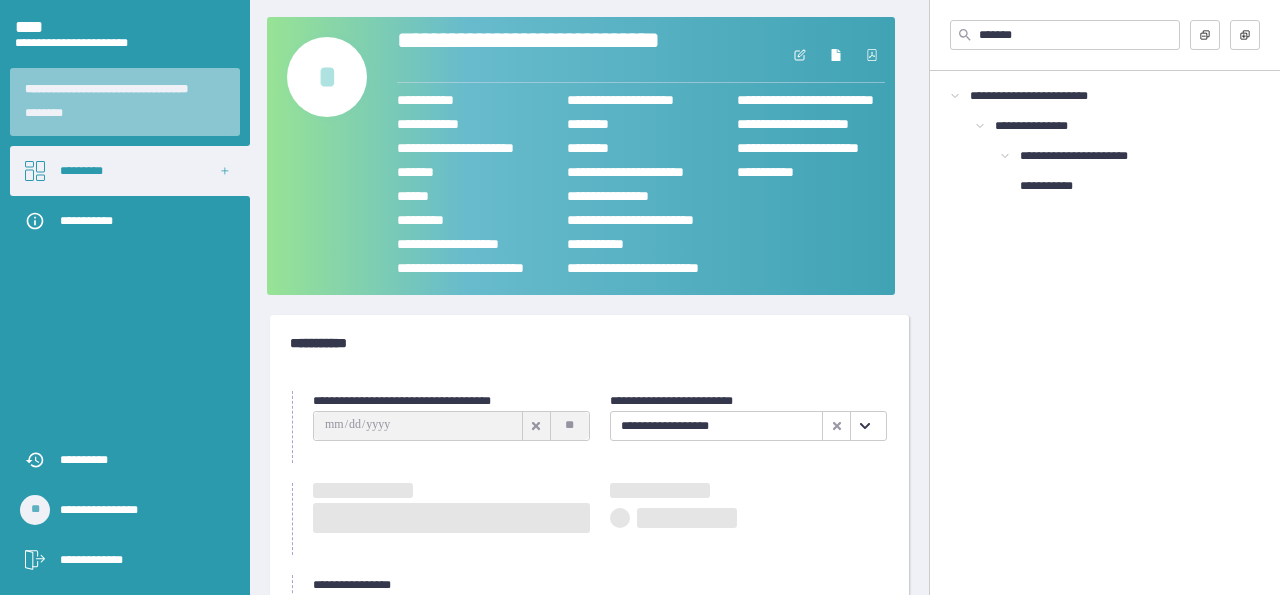 type on "**********" 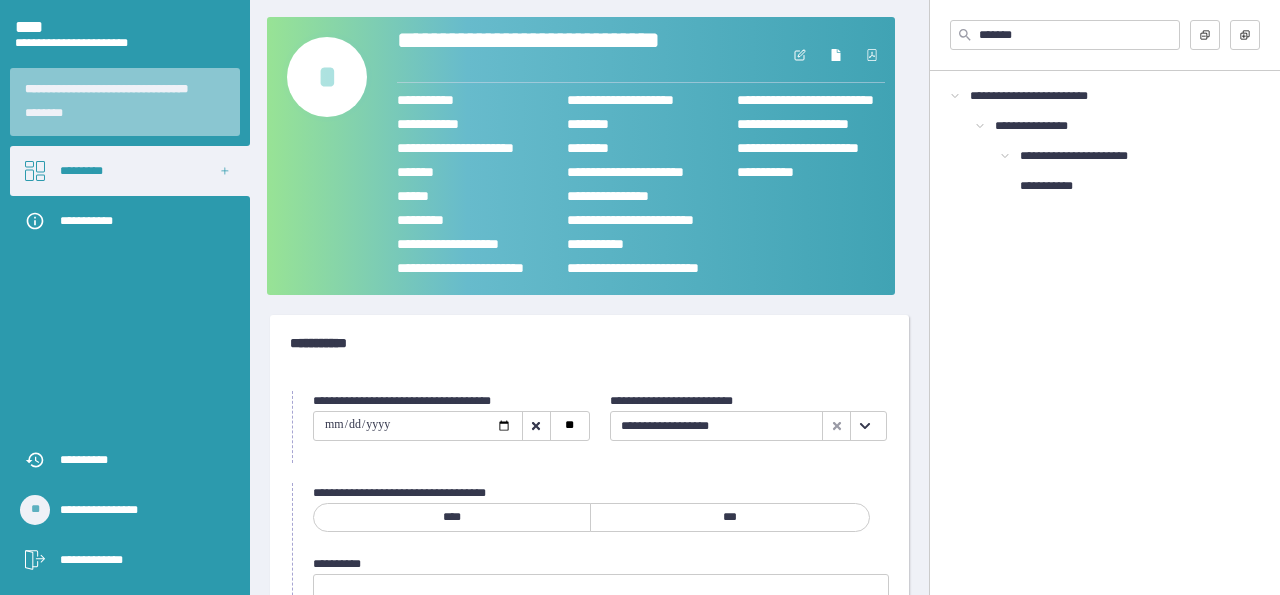 click 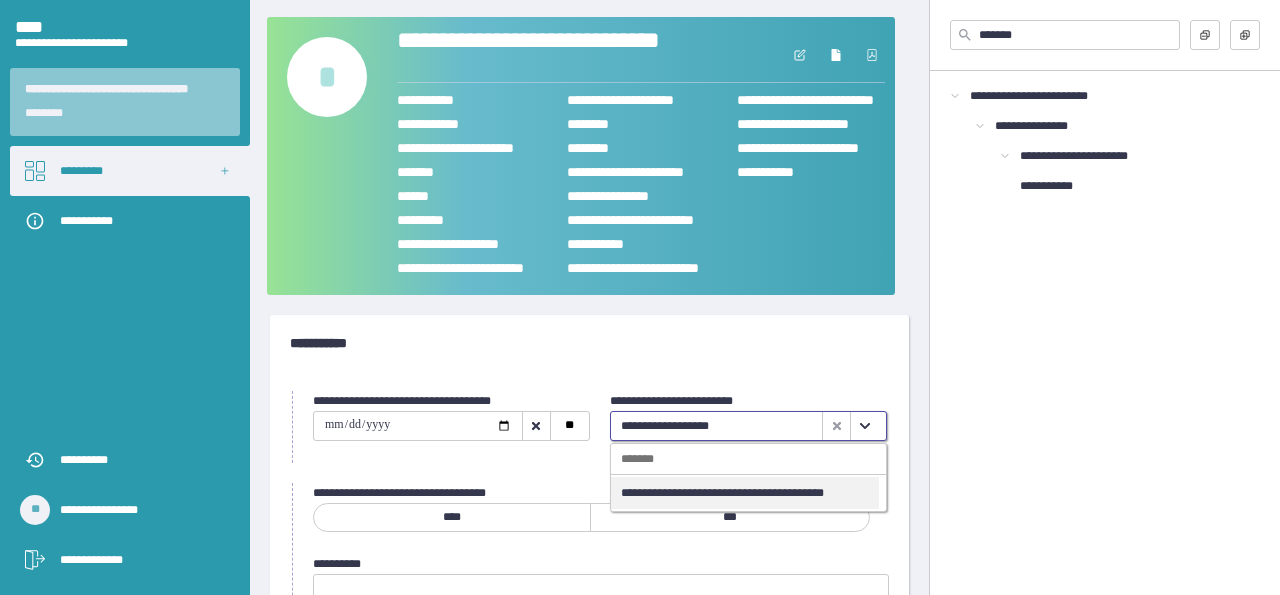 click on "**********" at bounding box center (745, 493) 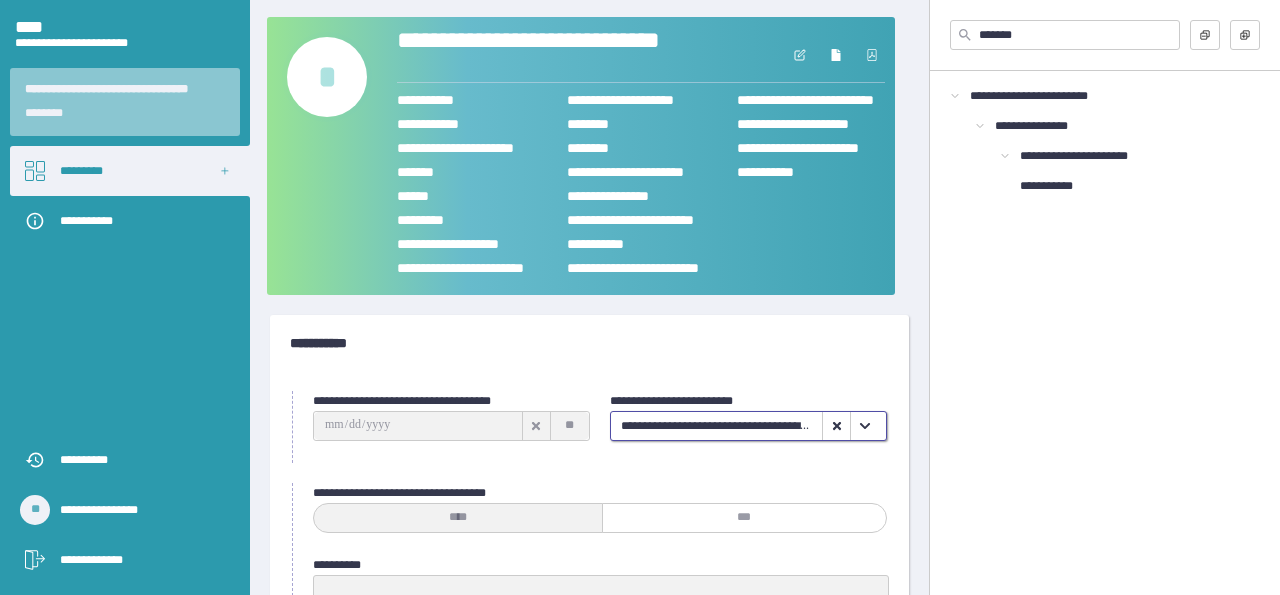 type on "**********" 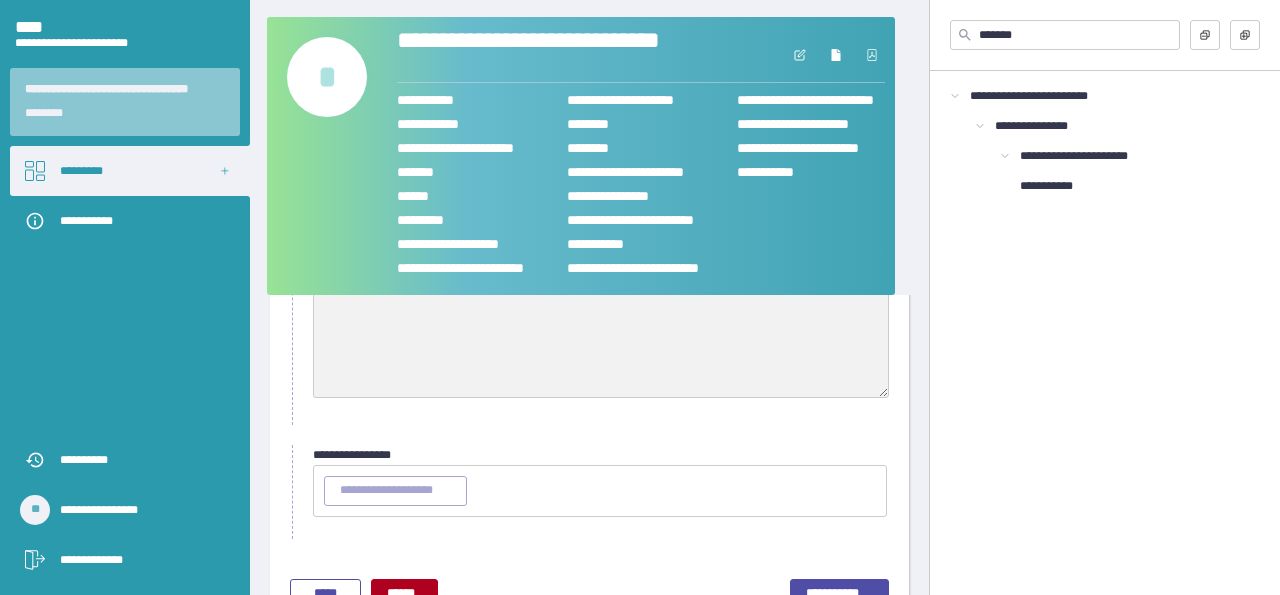 scroll, scrollTop: 0, scrollLeft: 0, axis: both 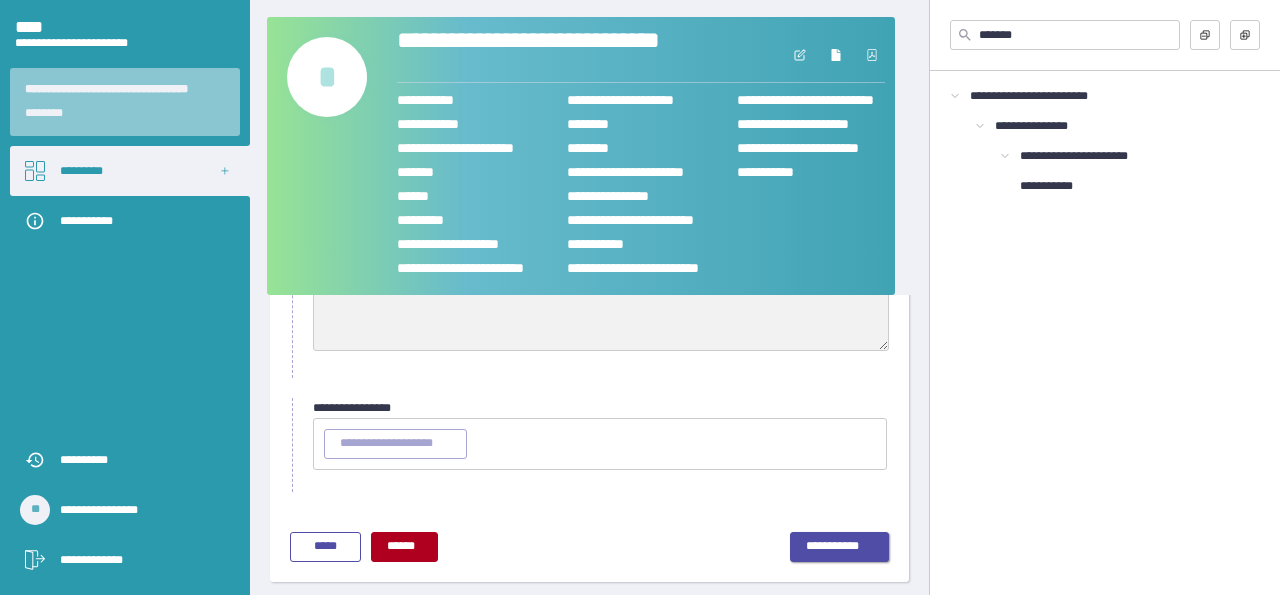 click on "**********" at bounding box center (840, 547) 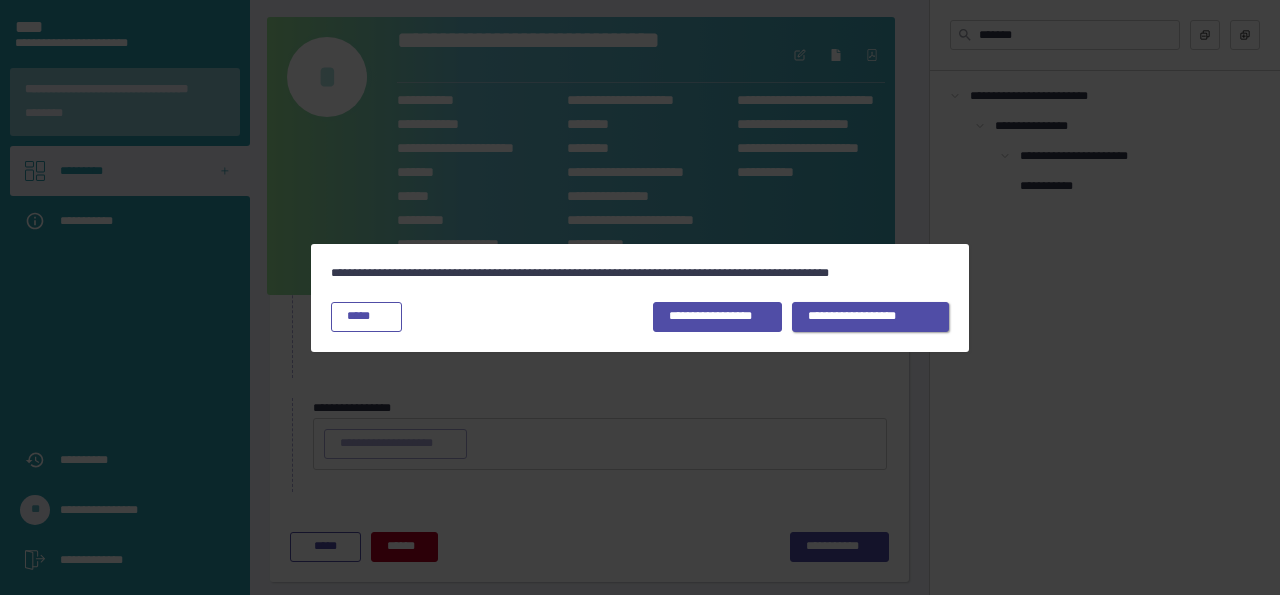 click on "**********" at bounding box center [871, 317] 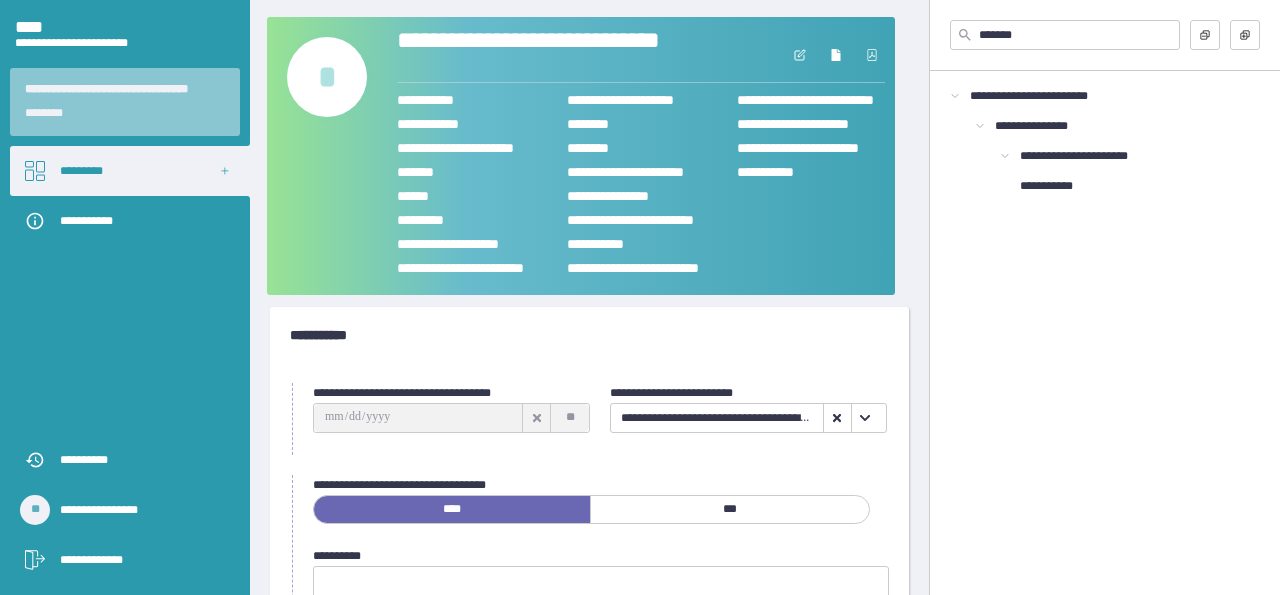 scroll, scrollTop: 0, scrollLeft: 0, axis: both 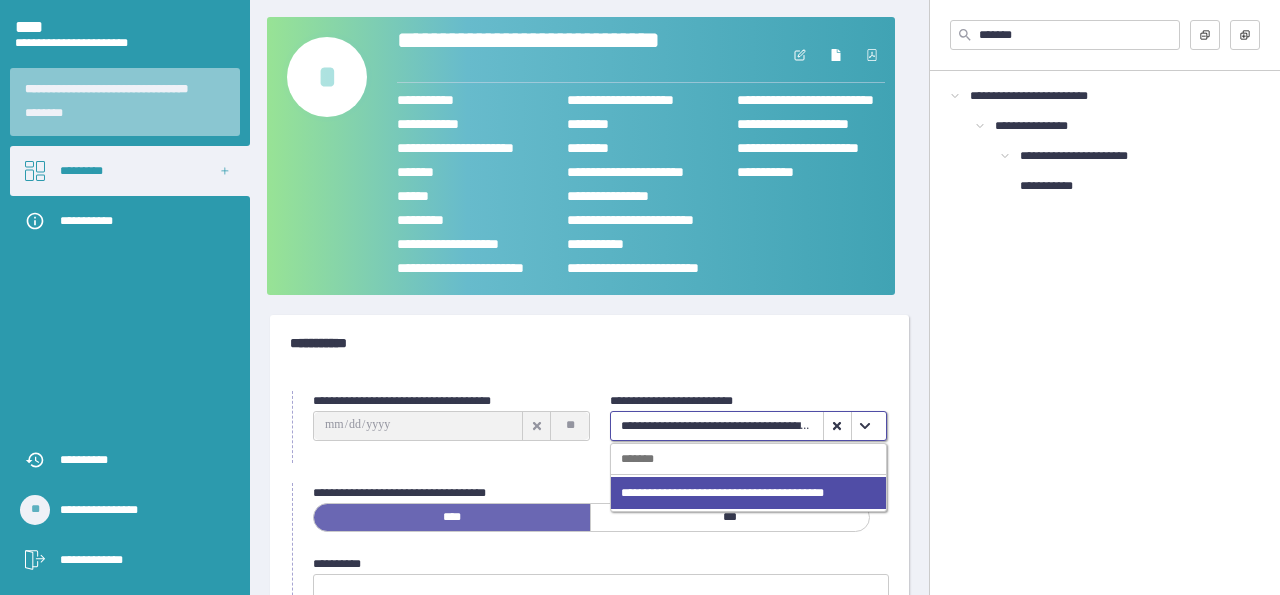 click on "**********" at bounding box center [716, 426] 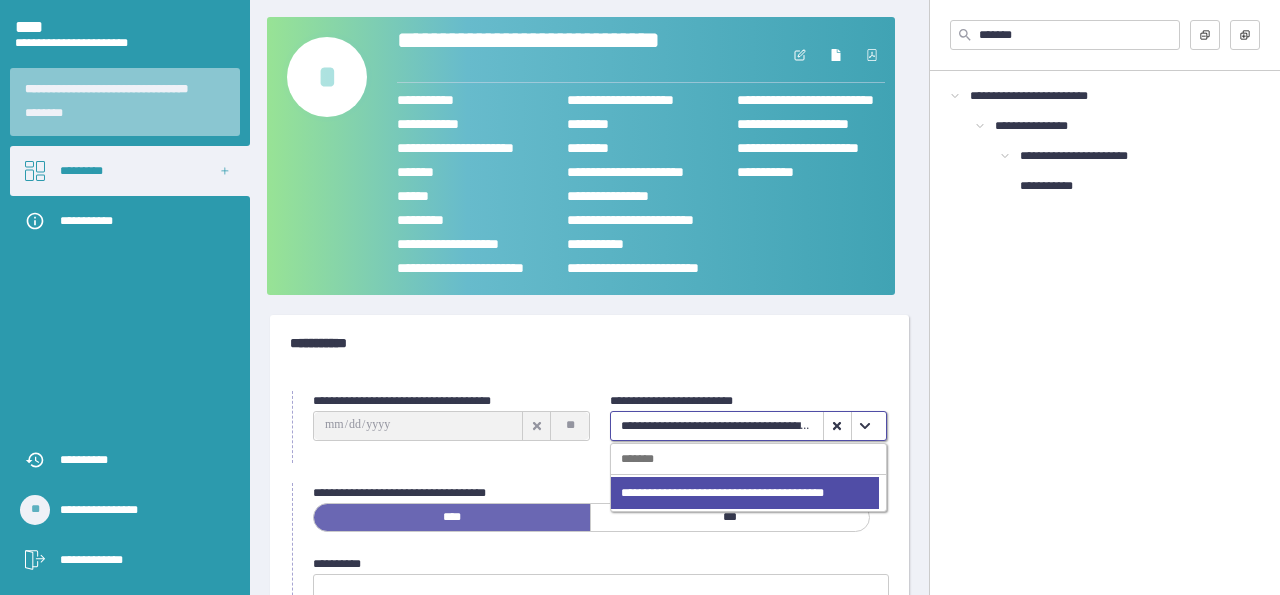 click on "***" at bounding box center [730, 517] 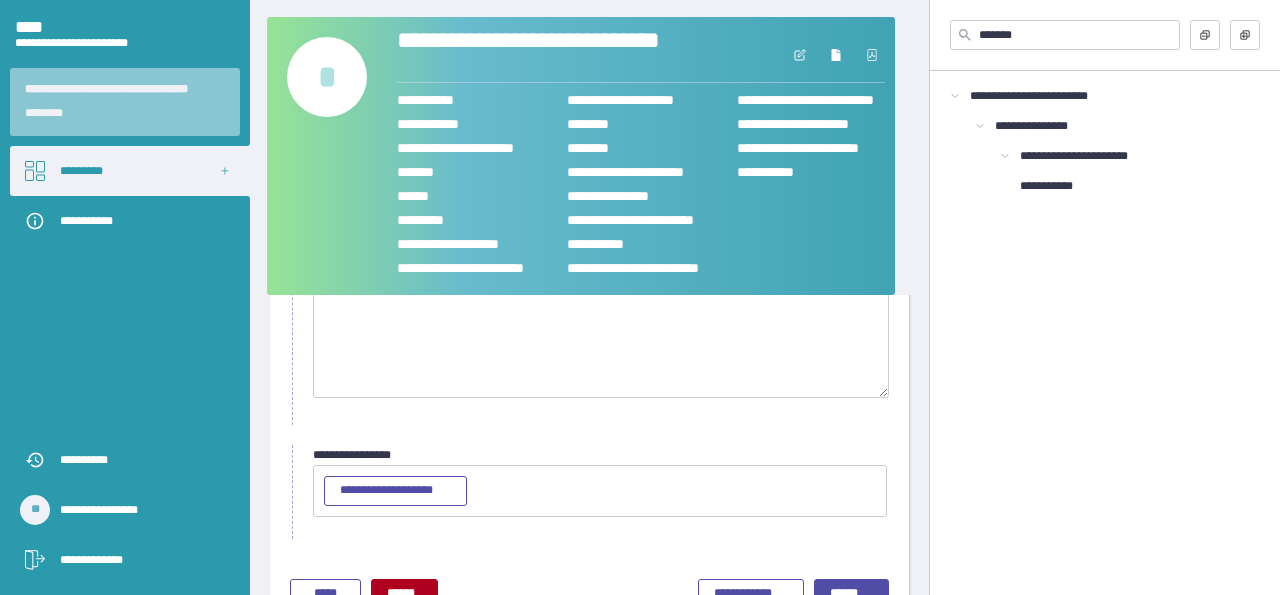 scroll, scrollTop: 347, scrollLeft: 0, axis: vertical 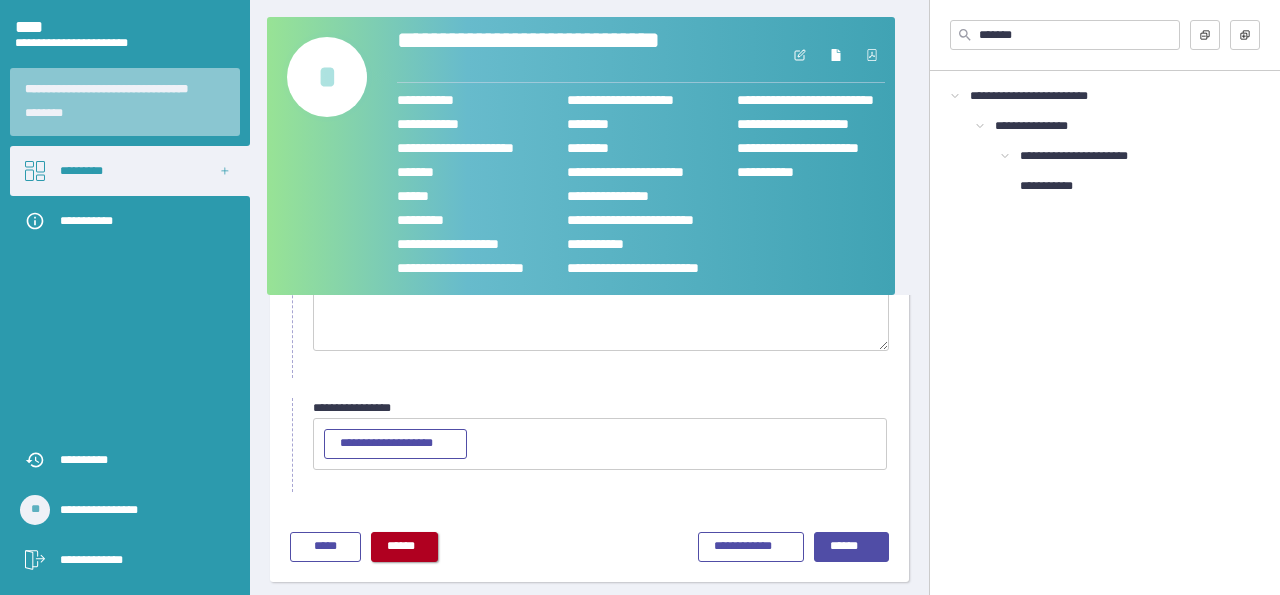 click on "******" at bounding box center [404, 547] 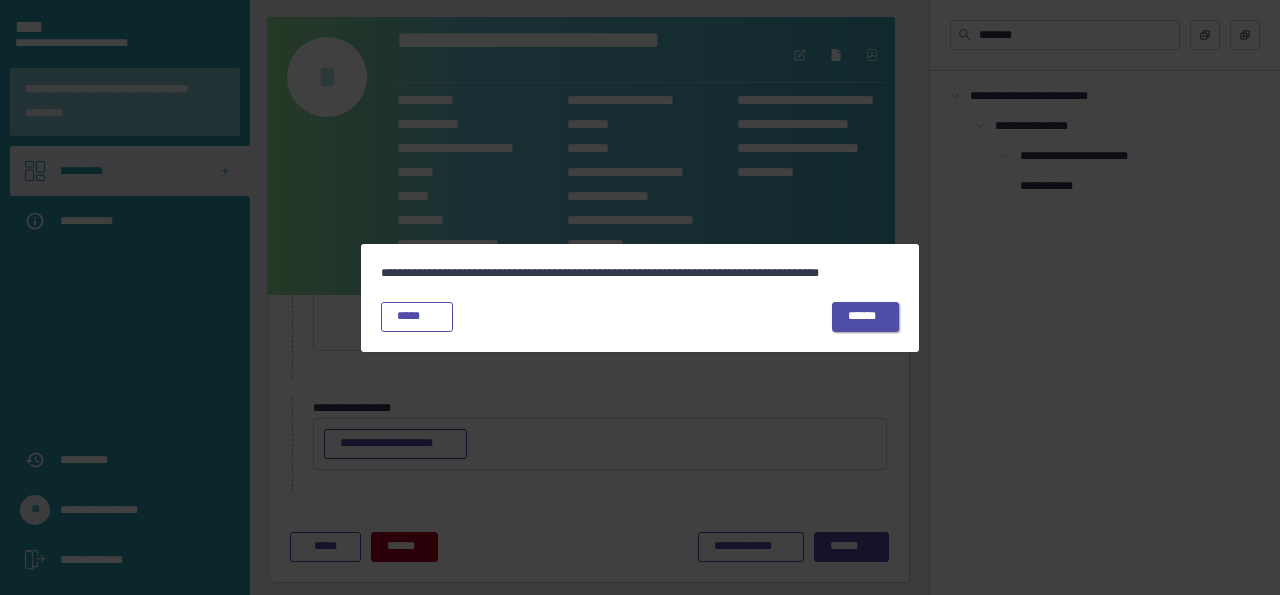 click on "******" at bounding box center [865, 317] 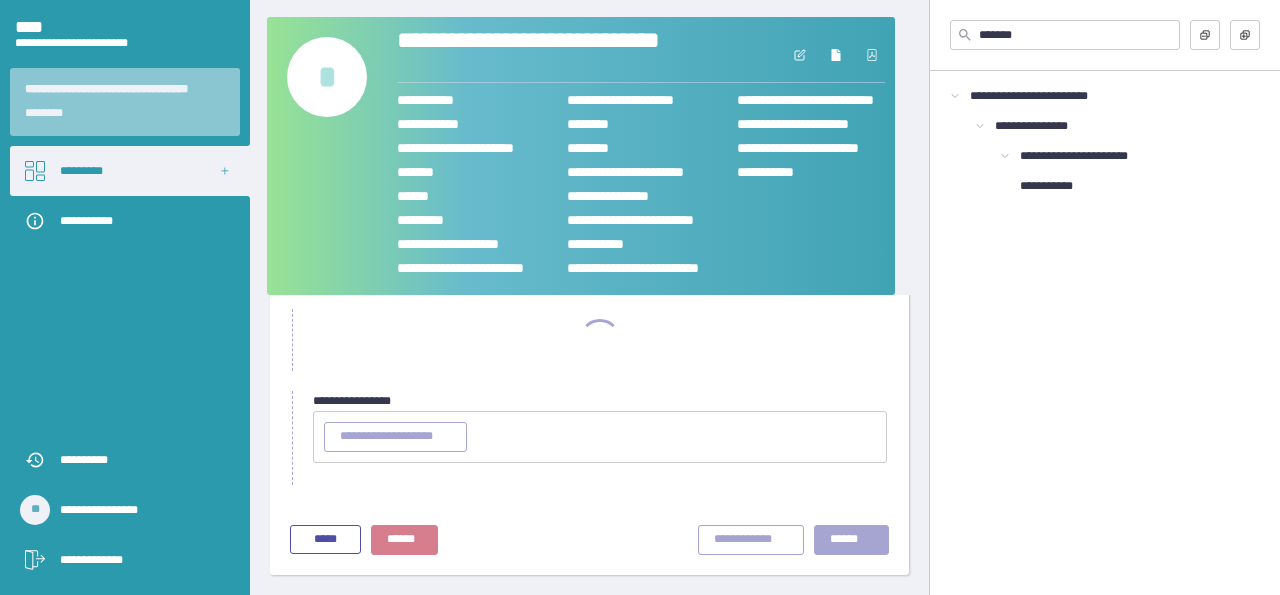scroll, scrollTop: 172, scrollLeft: 0, axis: vertical 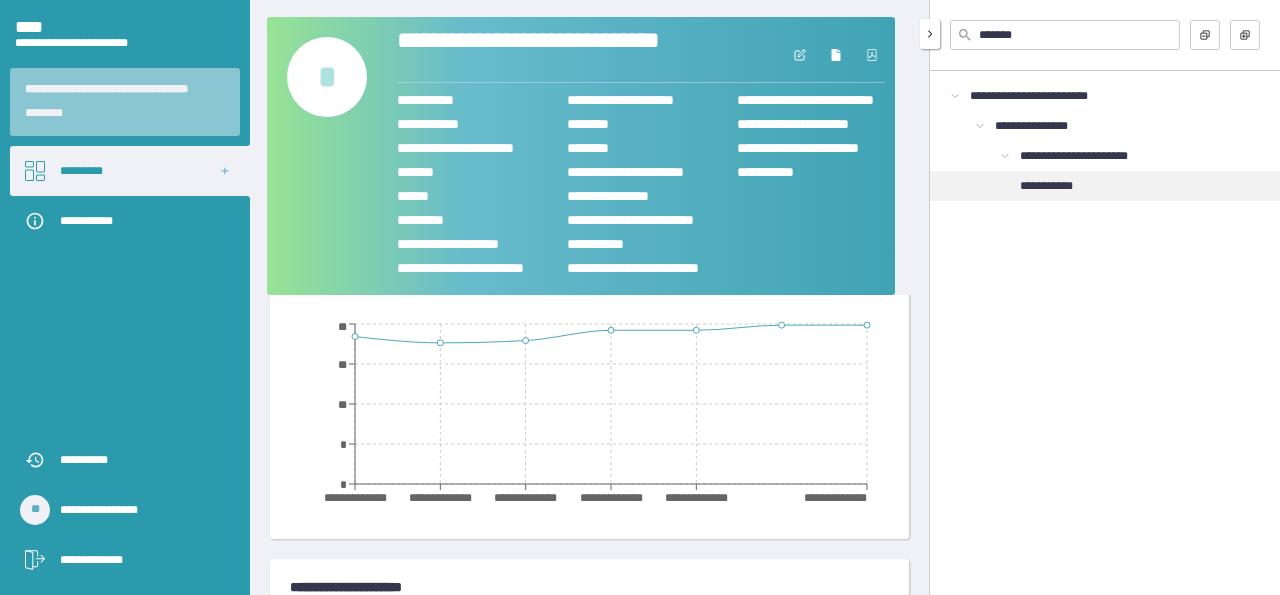 click on "**********" at bounding box center [1053, 186] 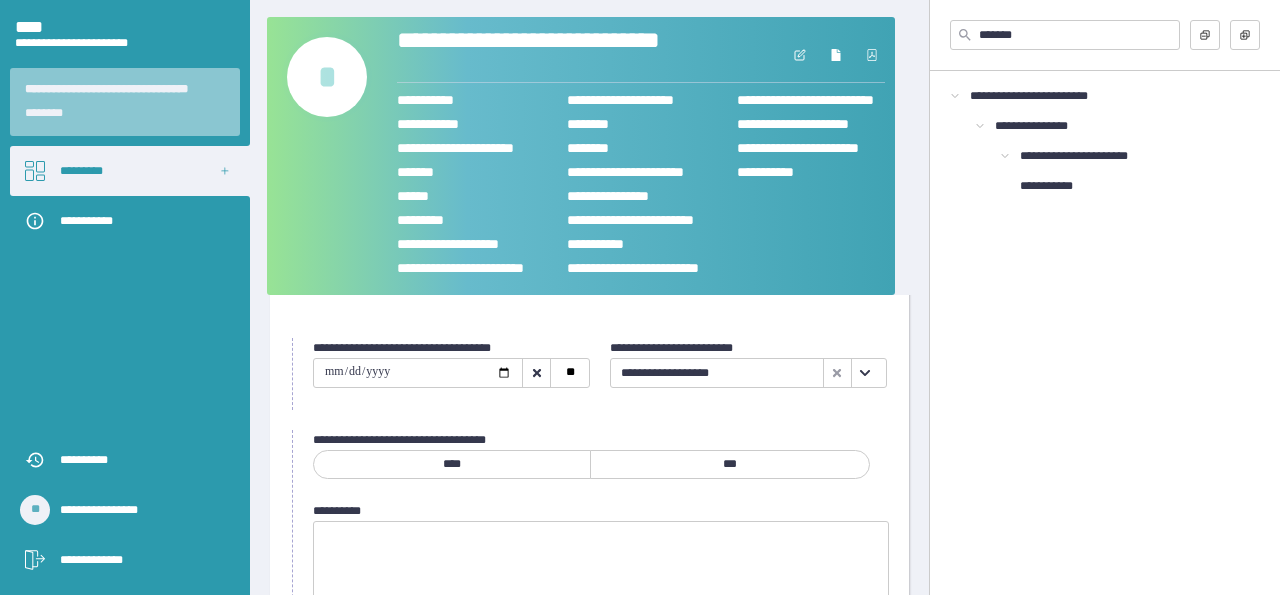 scroll, scrollTop: 0, scrollLeft: 0, axis: both 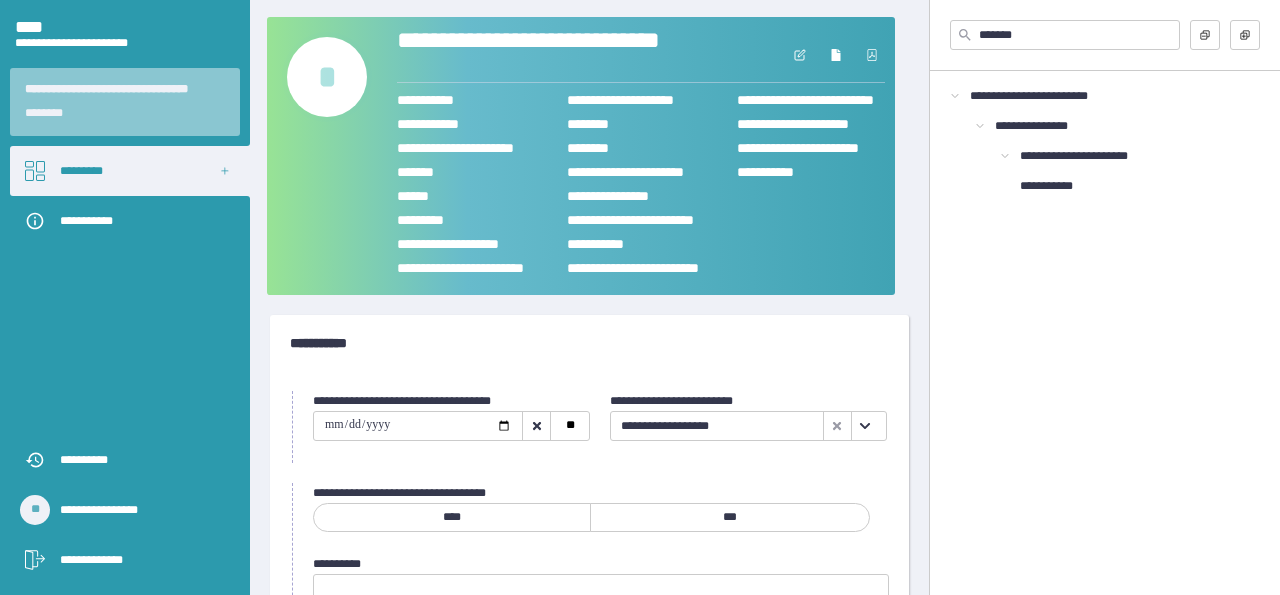 click on "**********" at bounding box center [418, 426] 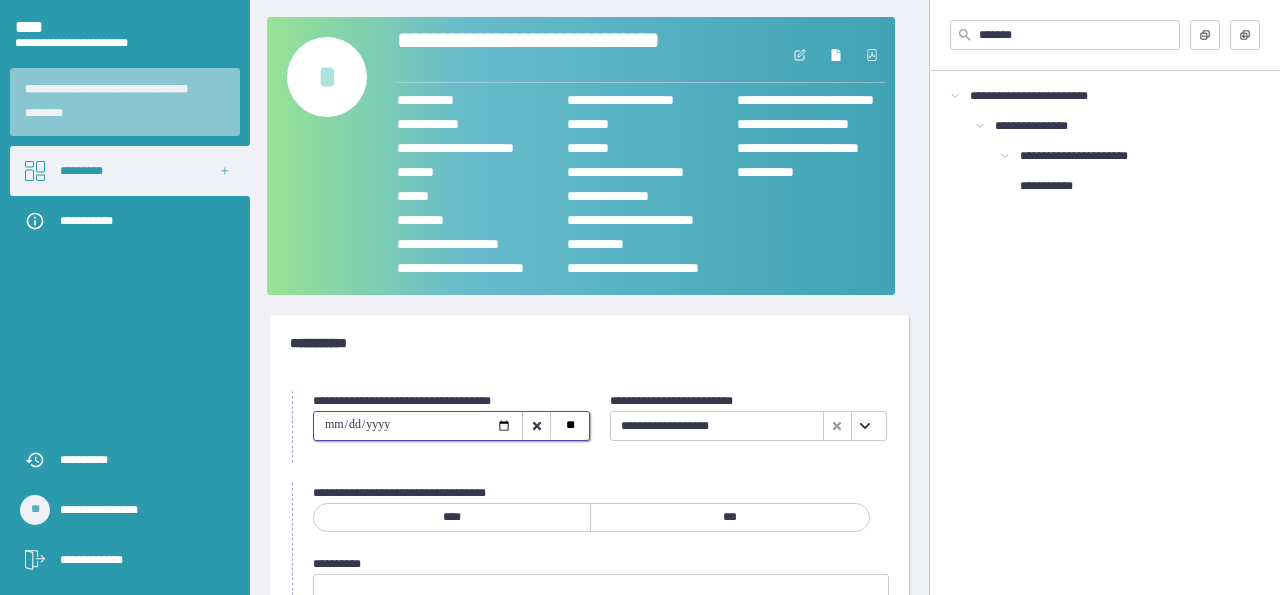 type on "**********" 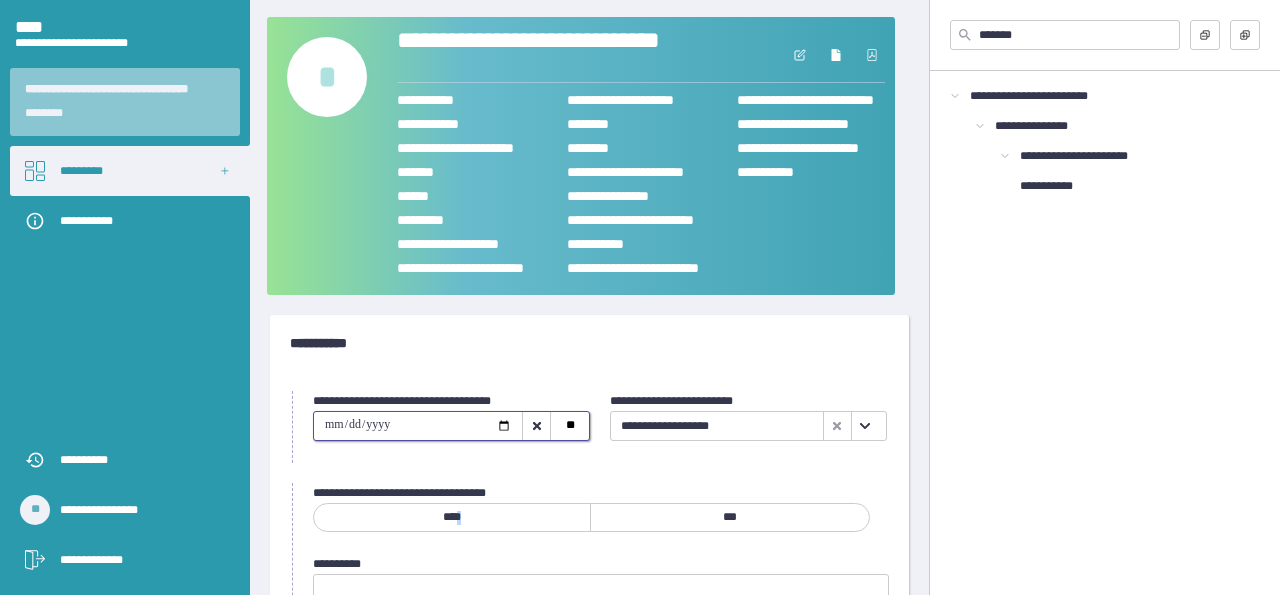 click on "****" at bounding box center (452, 517) 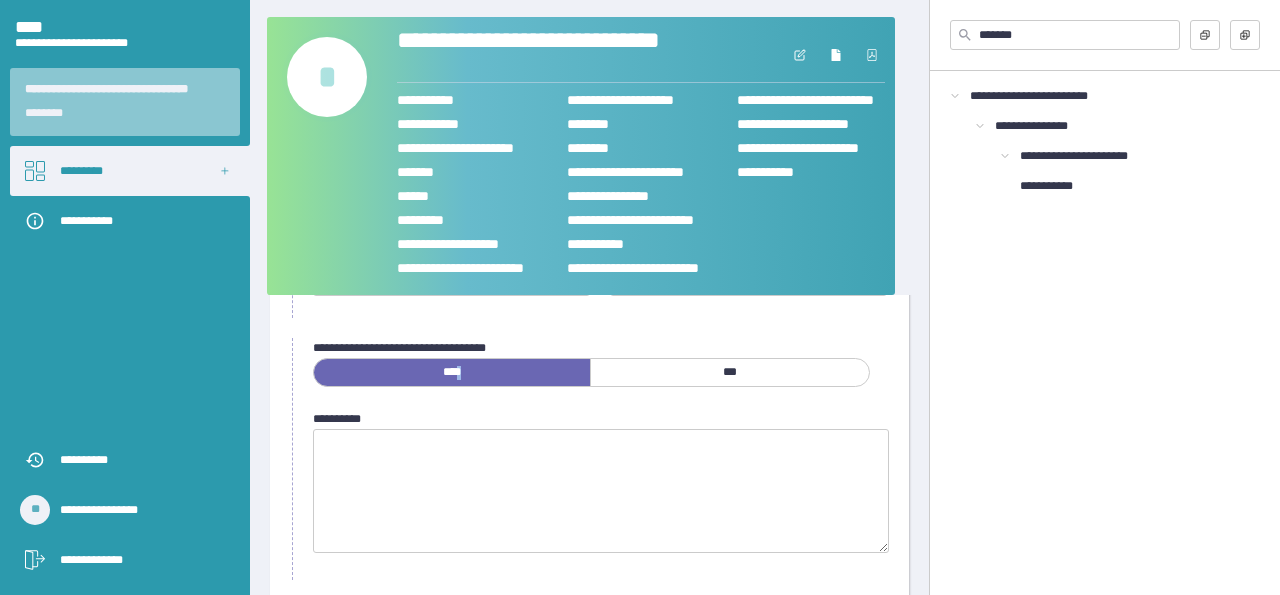 scroll, scrollTop: 200, scrollLeft: 0, axis: vertical 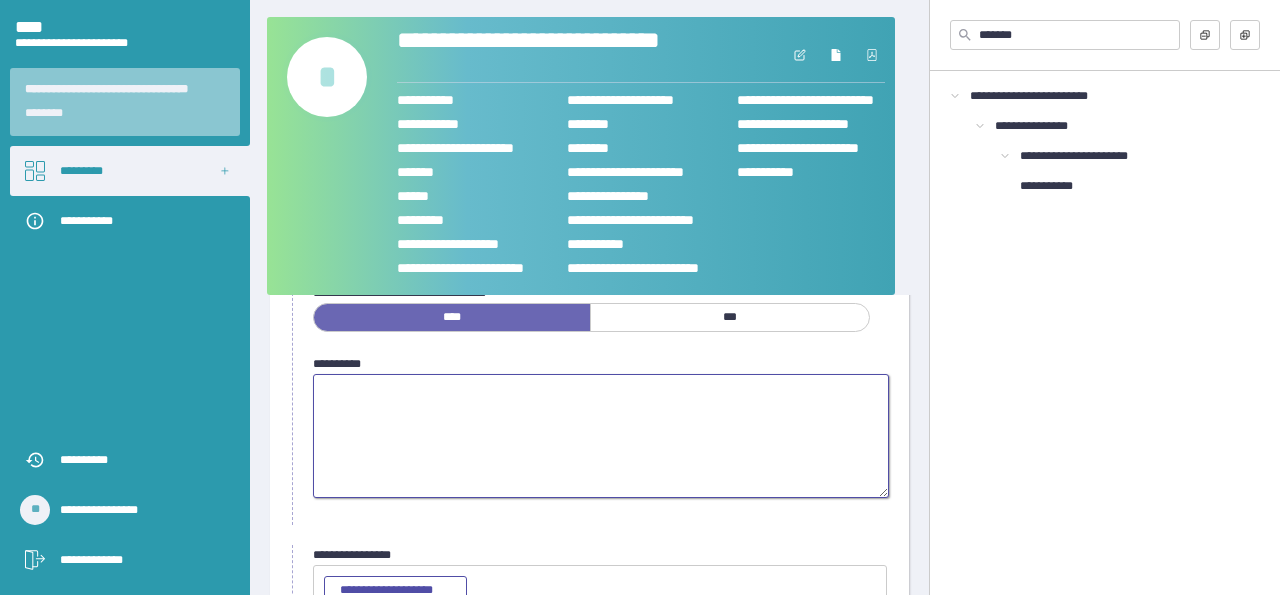paste on "**********" 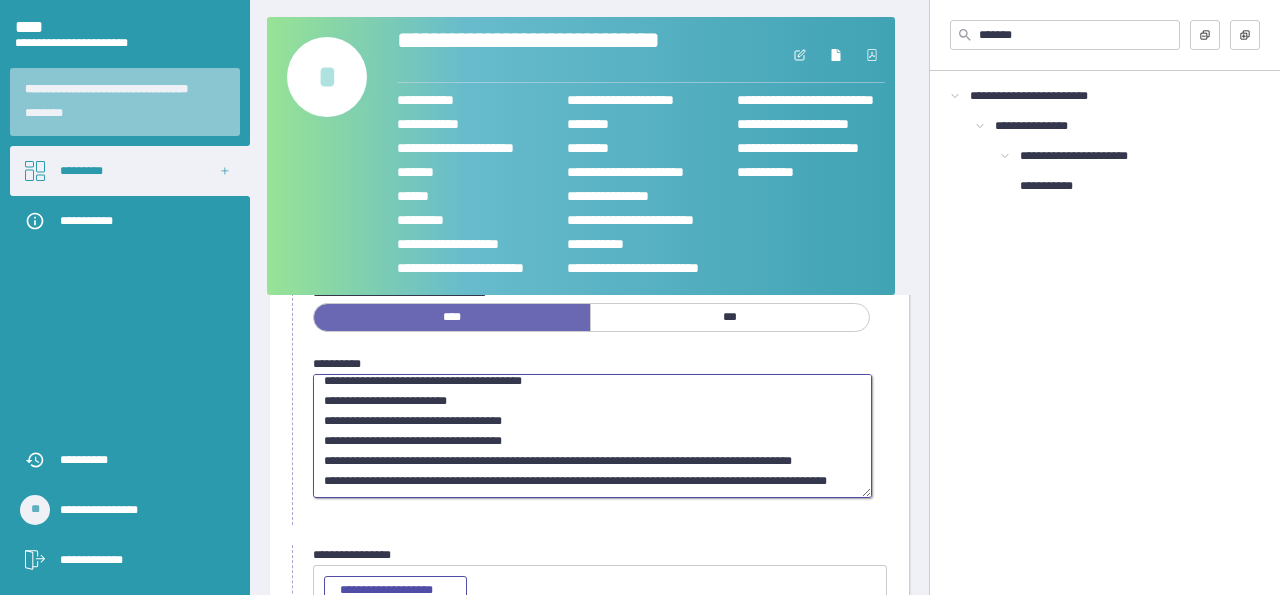 scroll, scrollTop: 0, scrollLeft: 0, axis: both 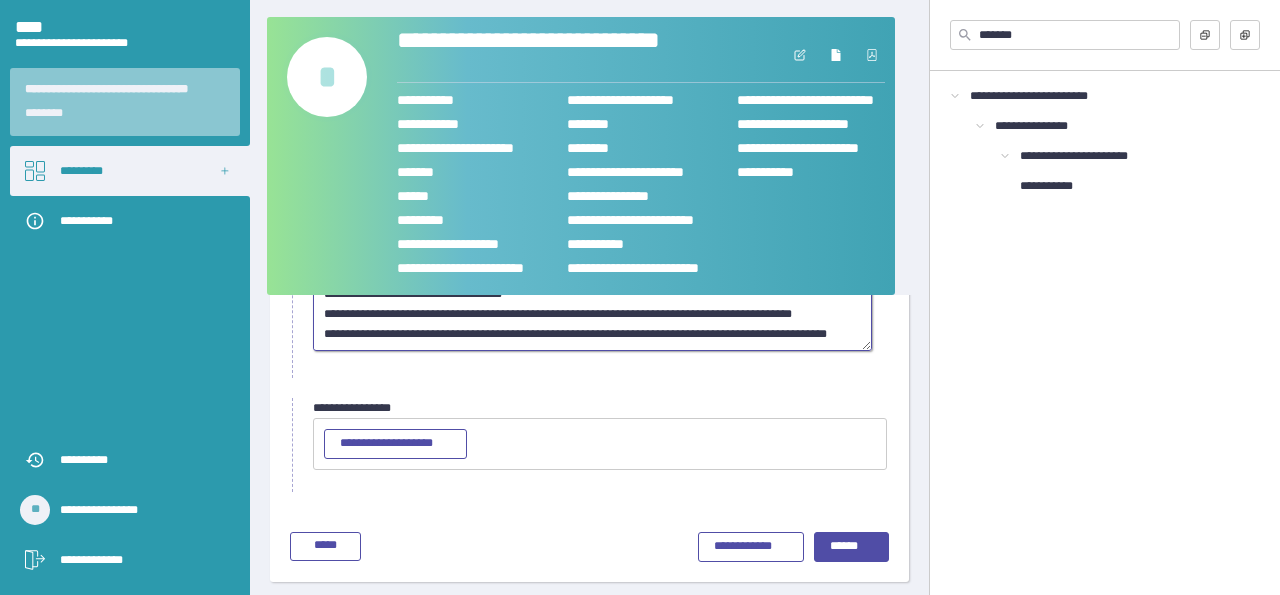 type on "**********" 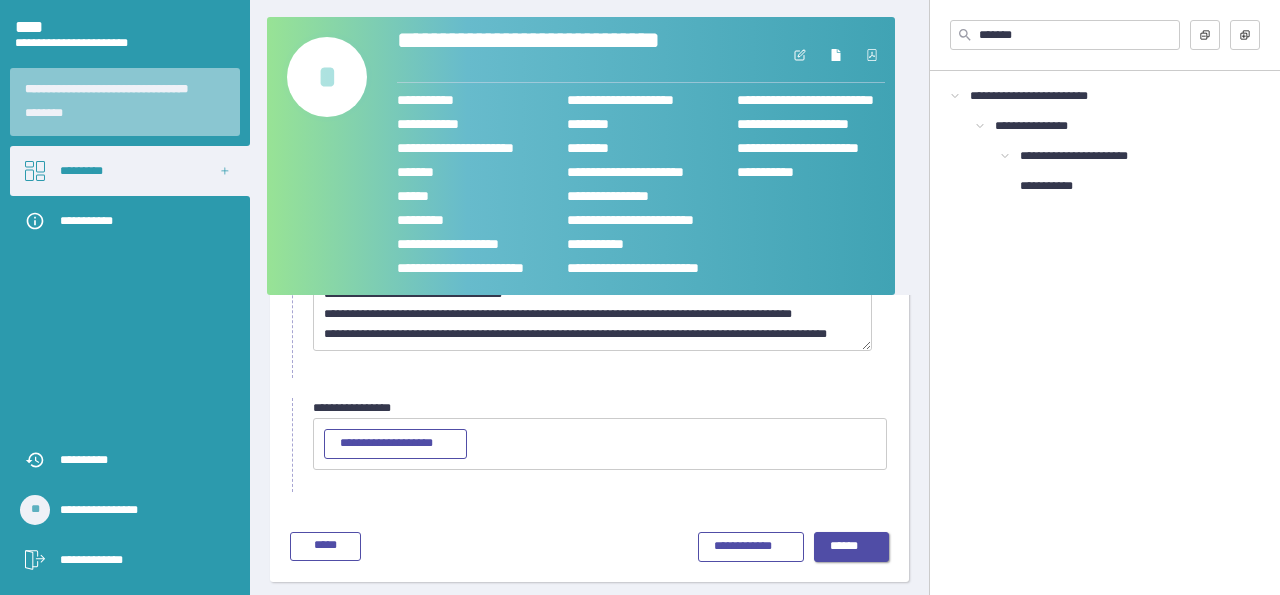 click on "******" at bounding box center [852, 547] 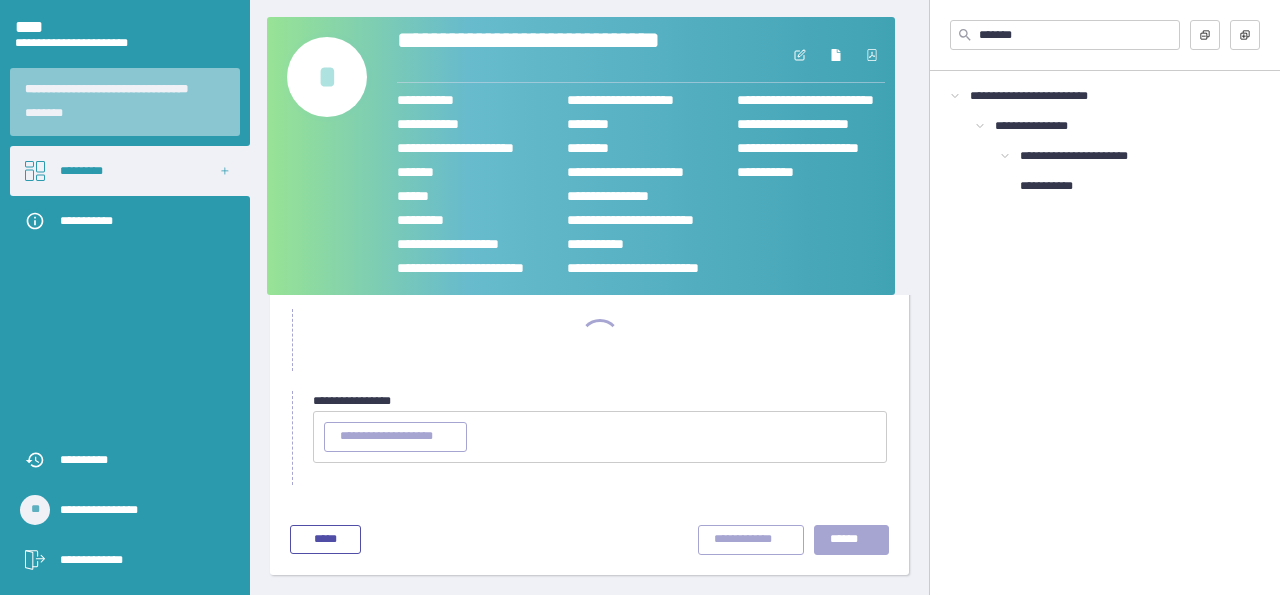 scroll, scrollTop: 172, scrollLeft: 0, axis: vertical 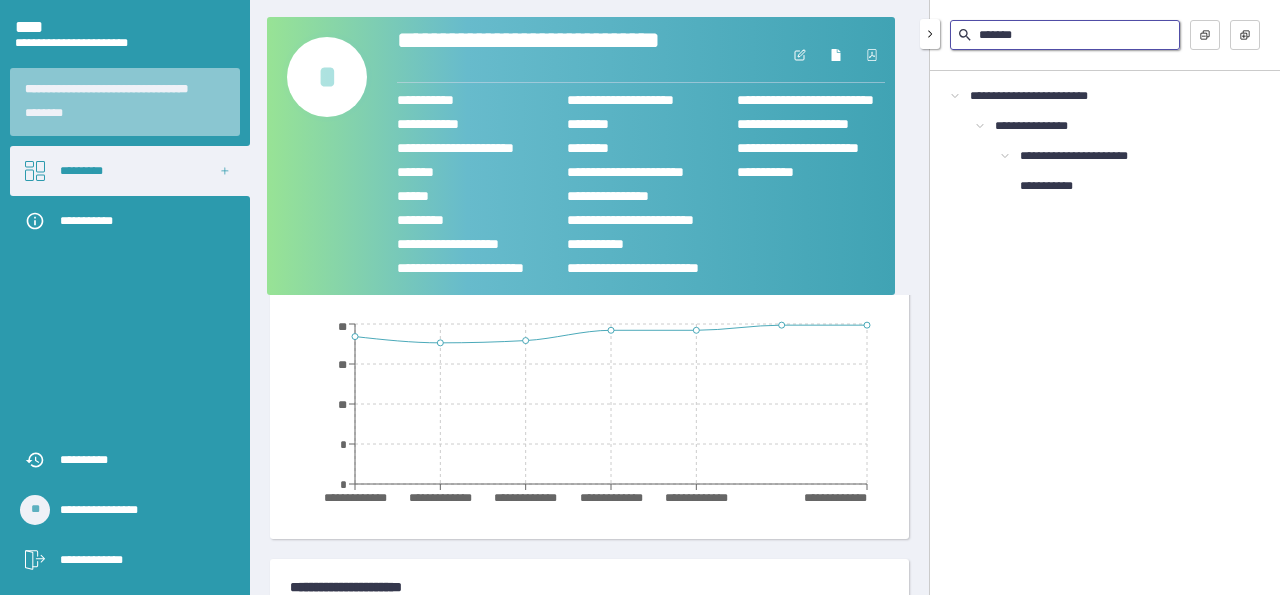 drag, startPoint x: 1022, startPoint y: 35, endPoint x: 939, endPoint y: 35, distance: 83 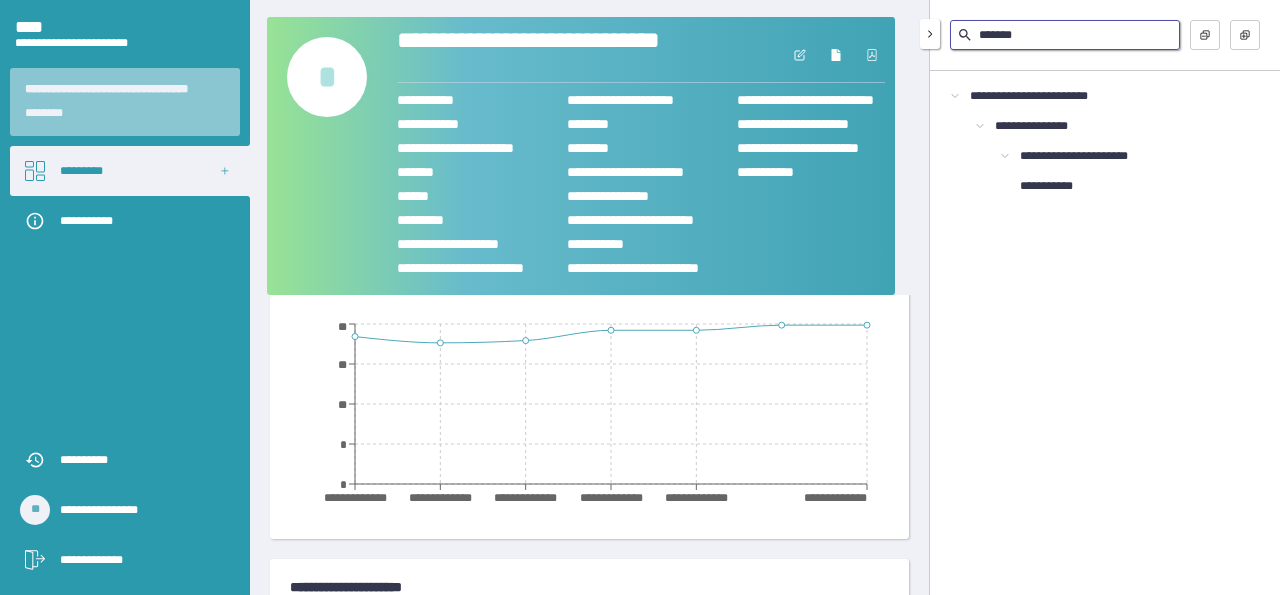 click on "*******" at bounding box center (1065, 35) 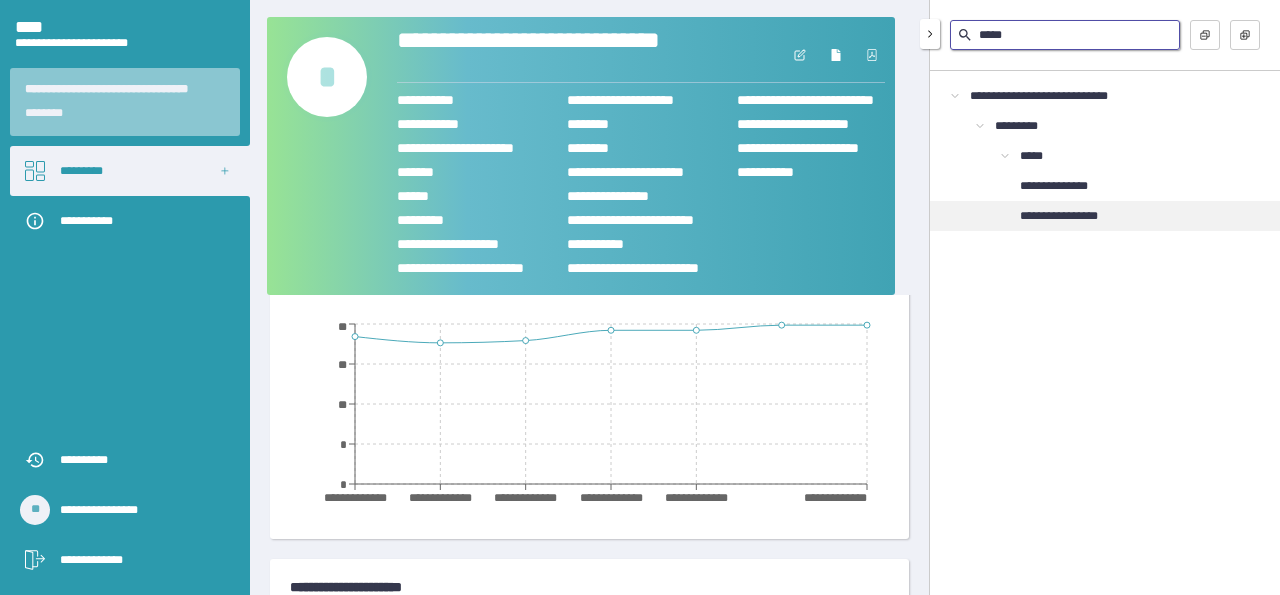 type on "*****" 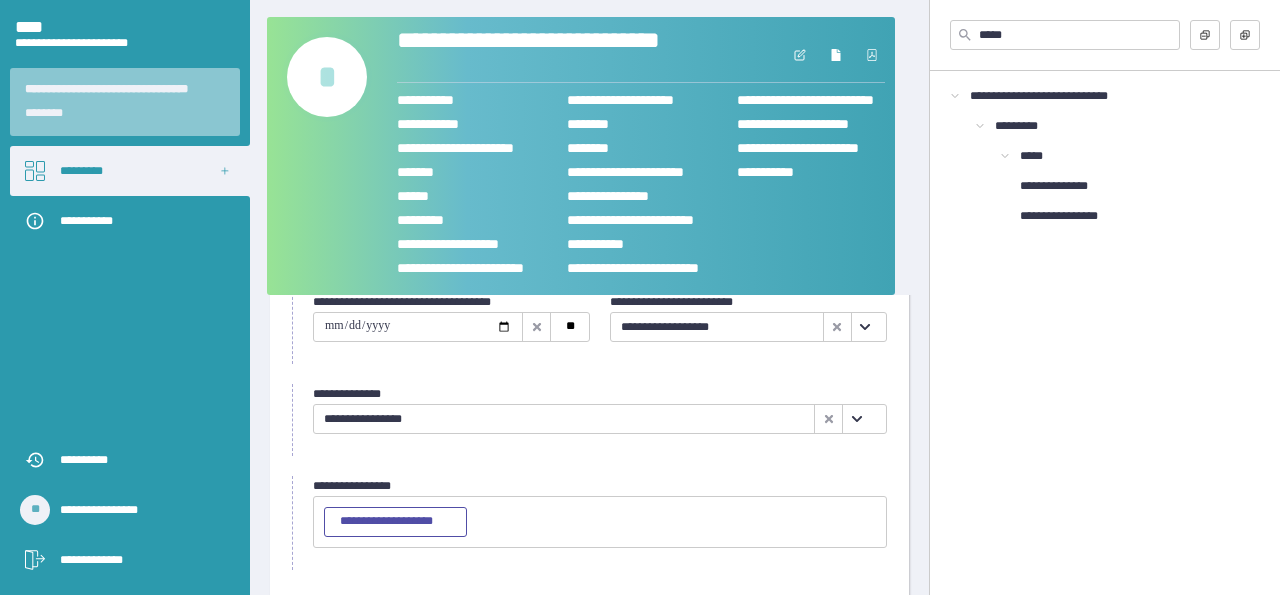 scroll, scrollTop: 72, scrollLeft: 0, axis: vertical 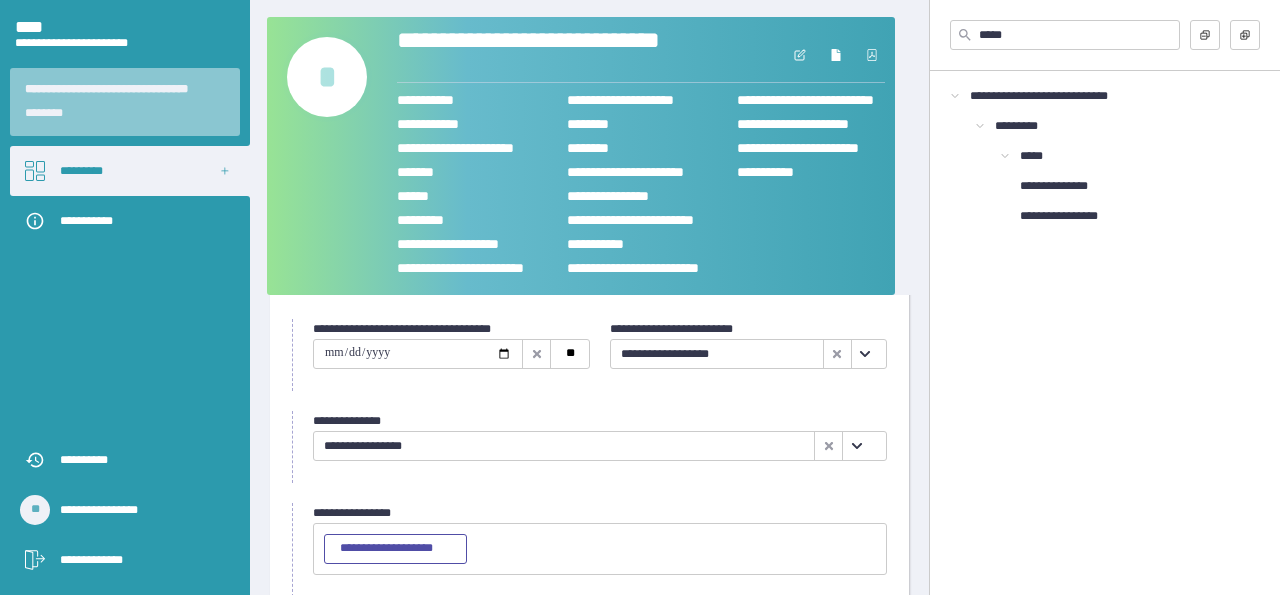 click 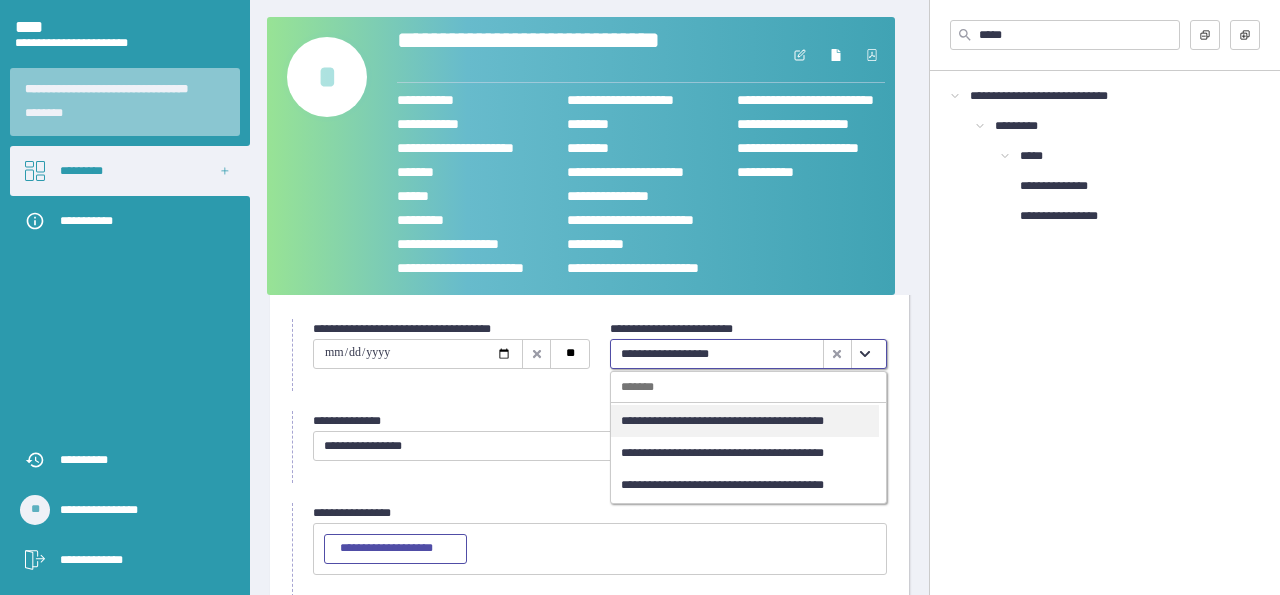 click 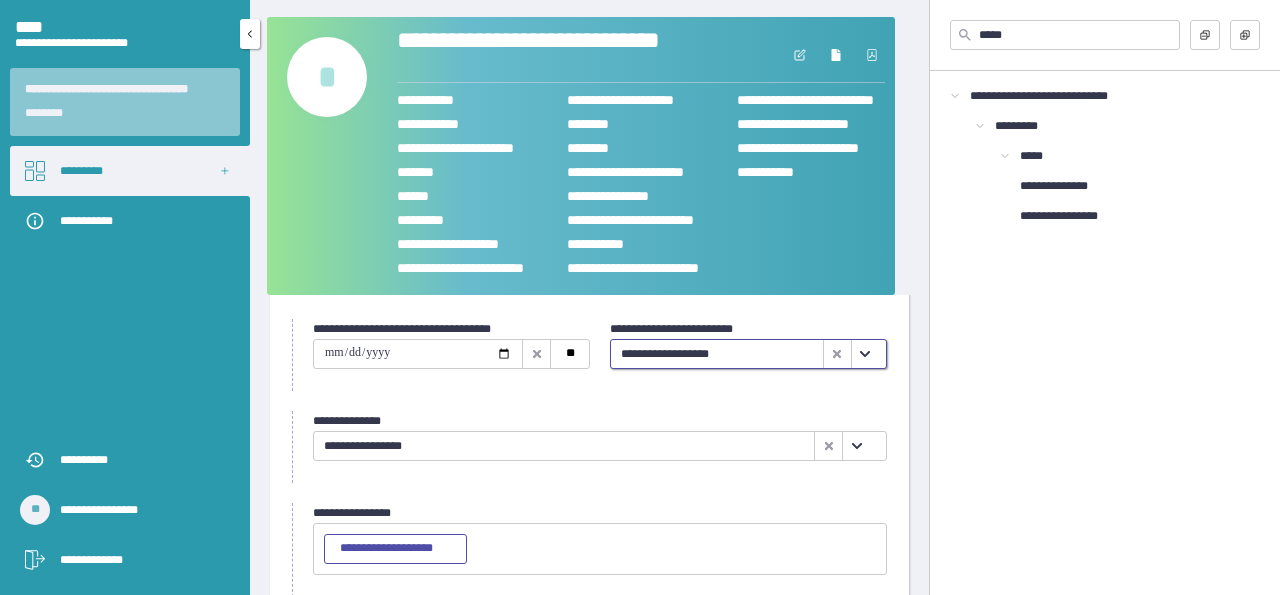 click on "*********" at bounding box center [130, 171] 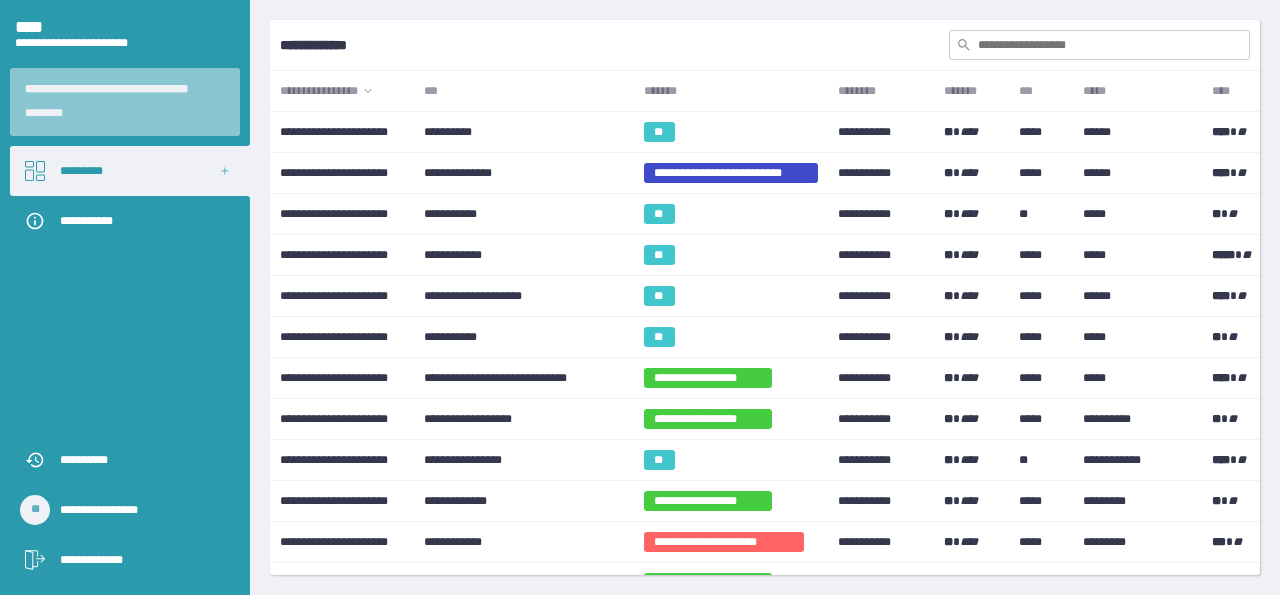 click on "***" at bounding box center [523, 91] 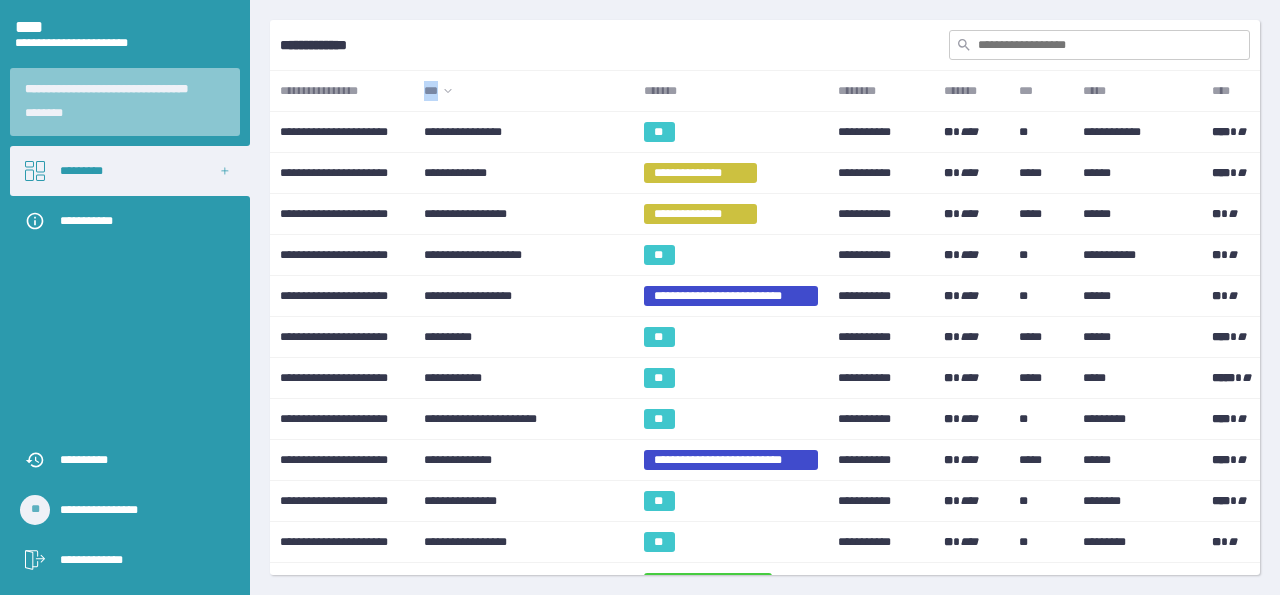 click on "***" at bounding box center [523, 91] 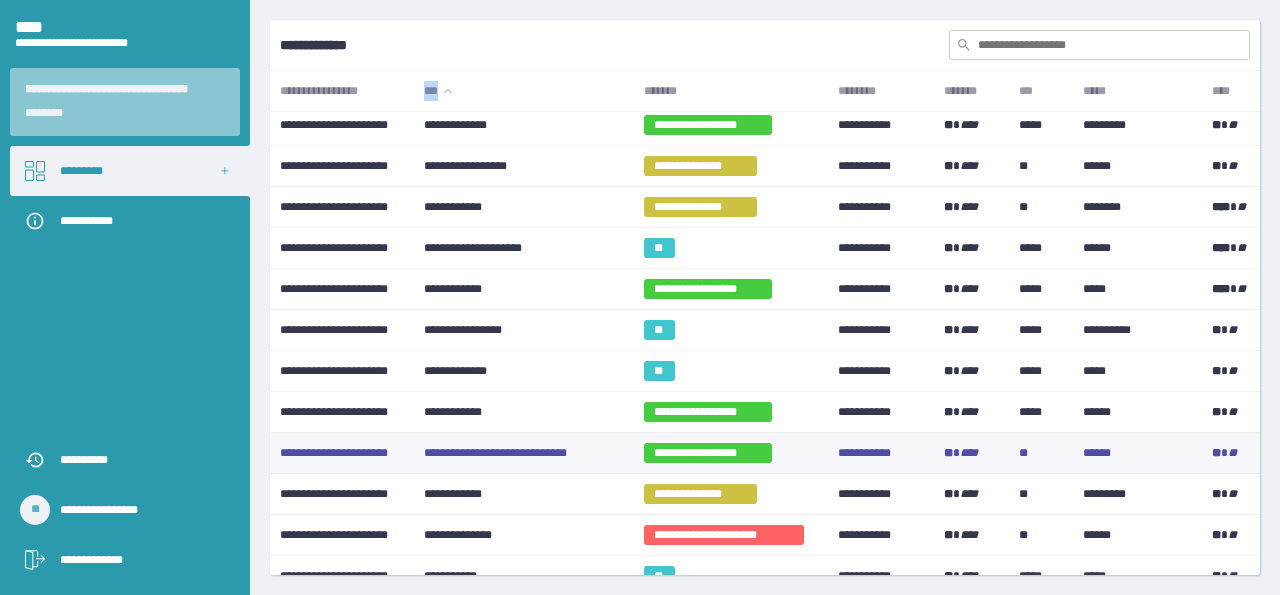 scroll, scrollTop: 400, scrollLeft: 0, axis: vertical 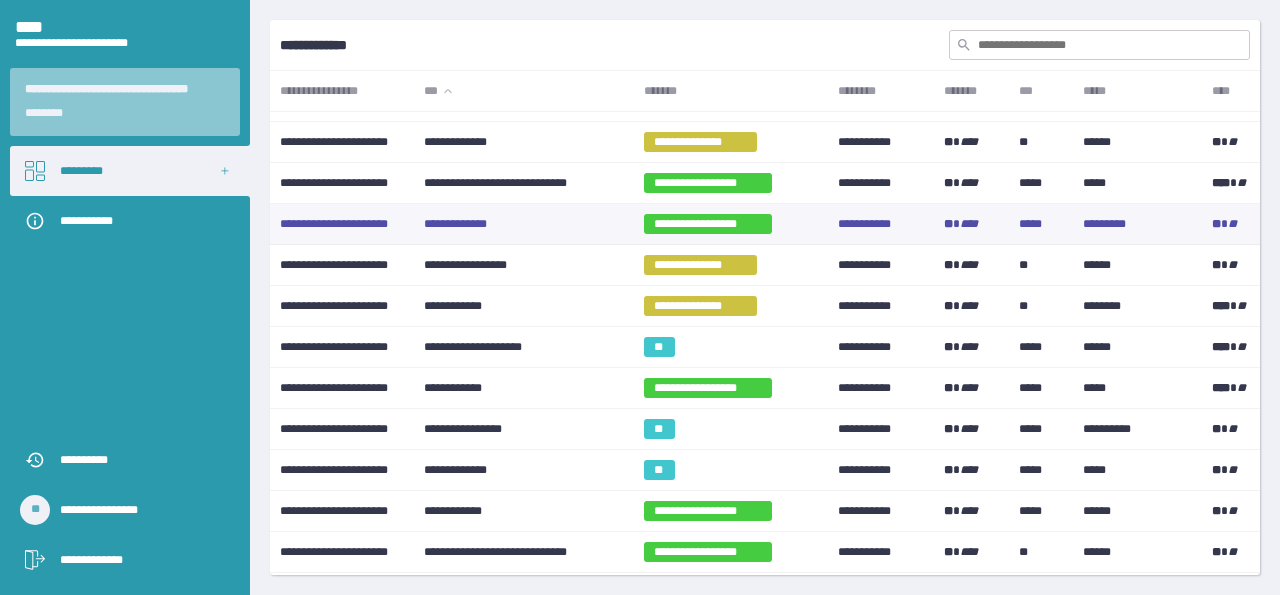 click on "**********" at bounding box center (523, 224) 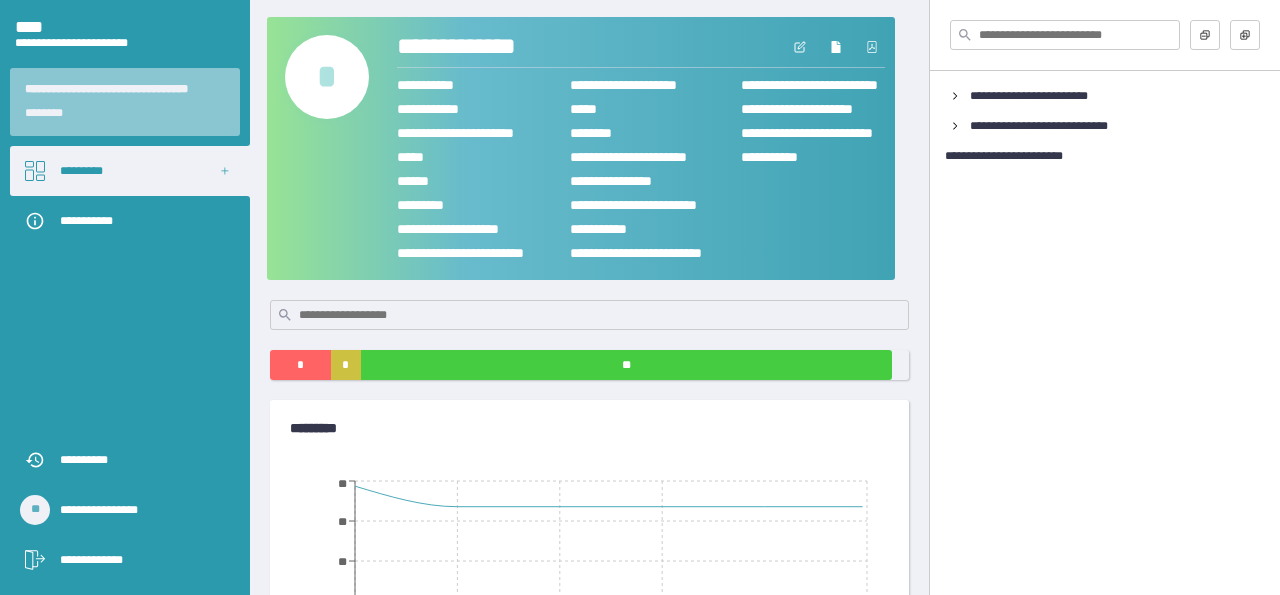click on "*" at bounding box center (327, 77) 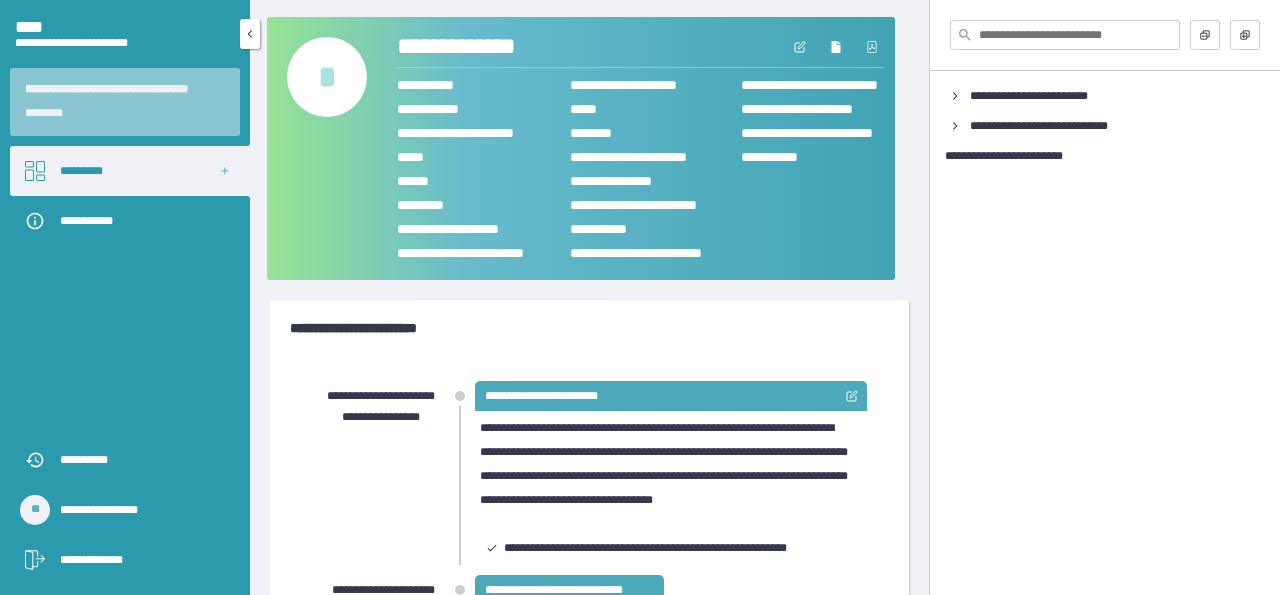 click on "*********" at bounding box center (130, 171) 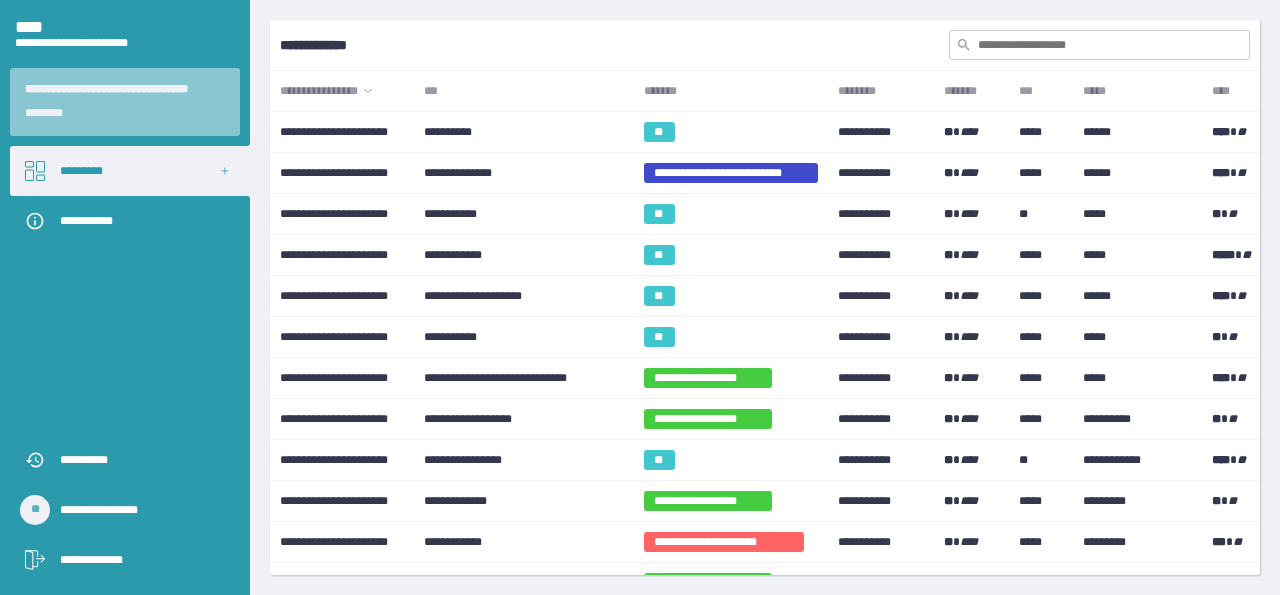 click on "***" at bounding box center (523, 91) 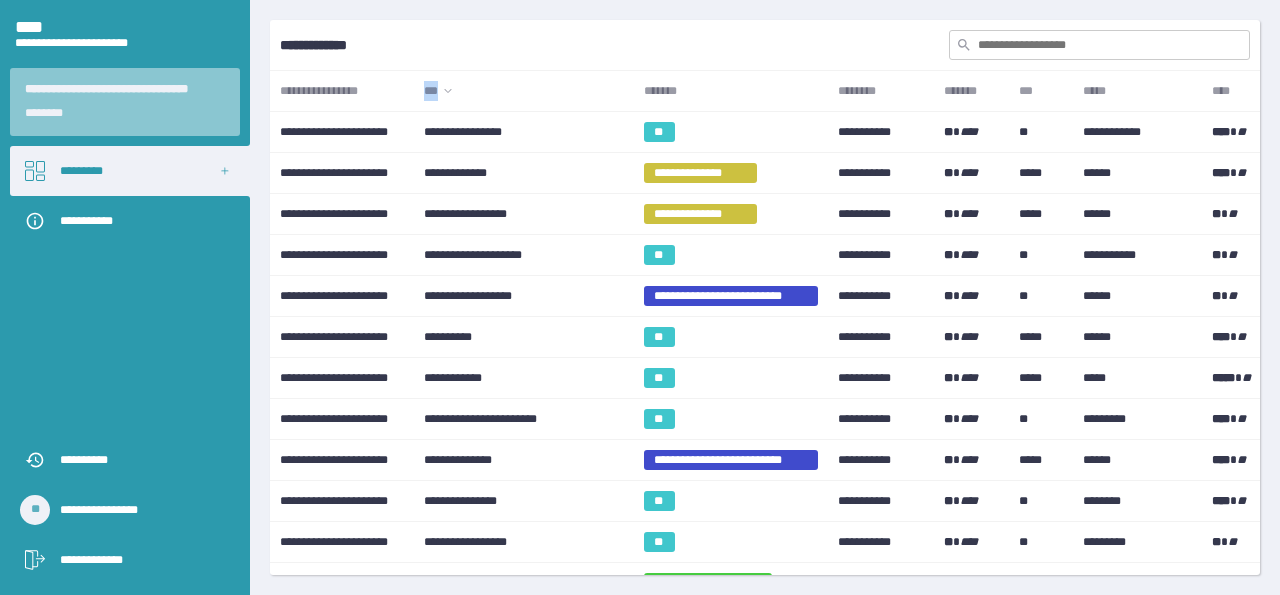 click on "***" at bounding box center [523, 91] 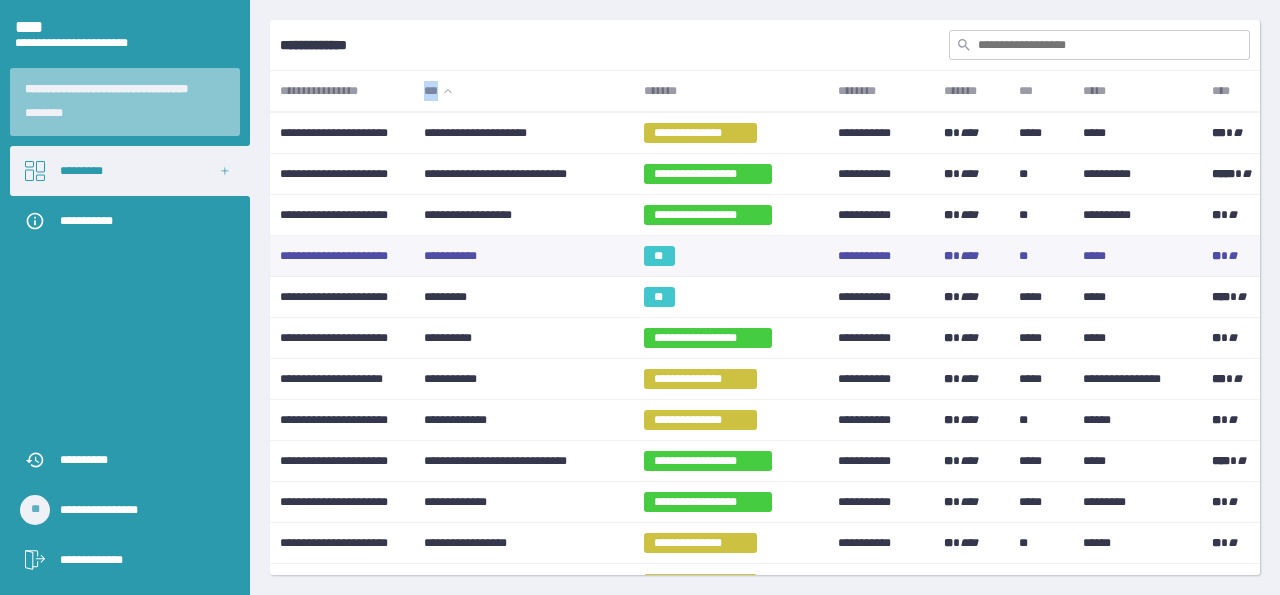 scroll, scrollTop: 300, scrollLeft: 0, axis: vertical 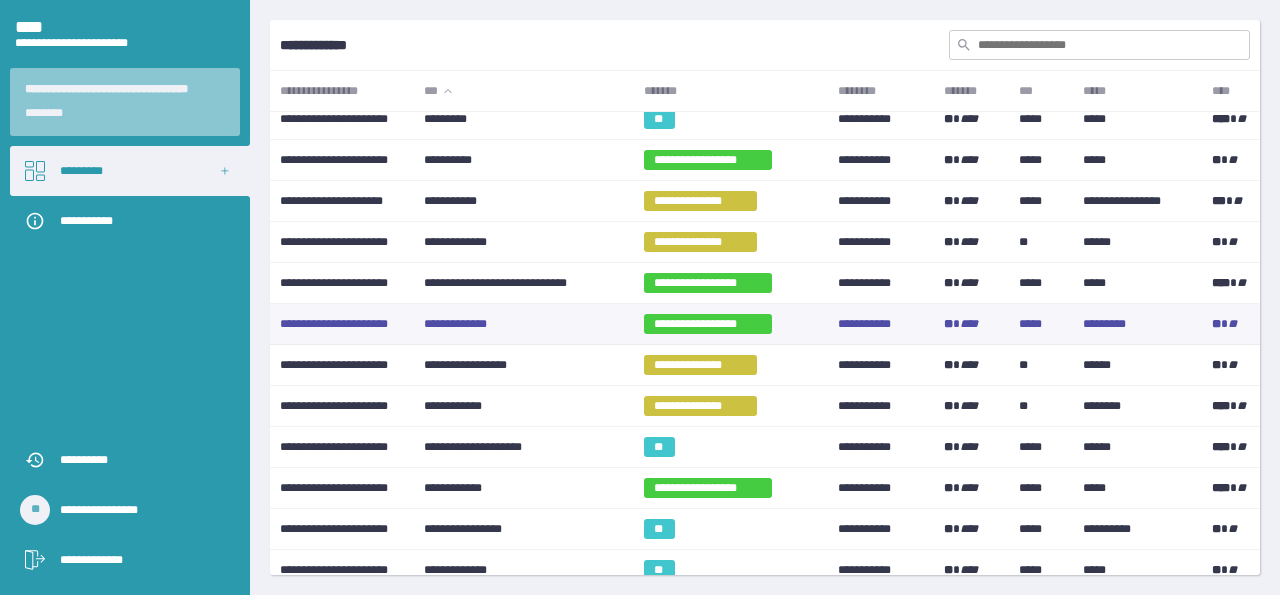 click on "**********" at bounding box center [523, 324] 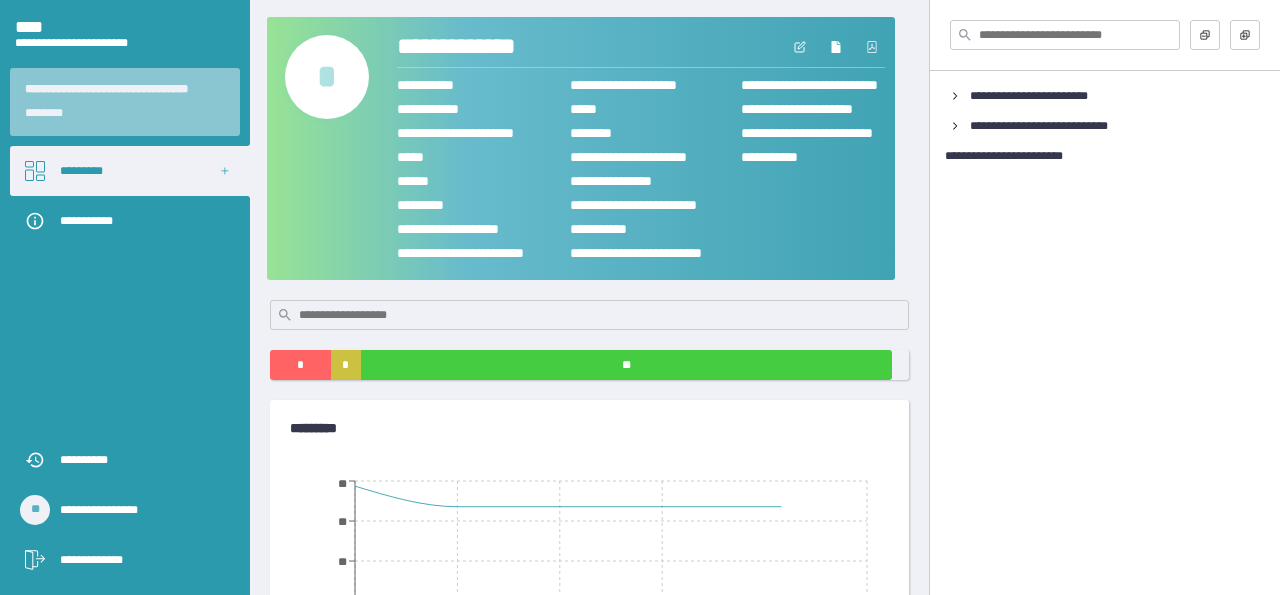 click on "*" at bounding box center [327, 77] 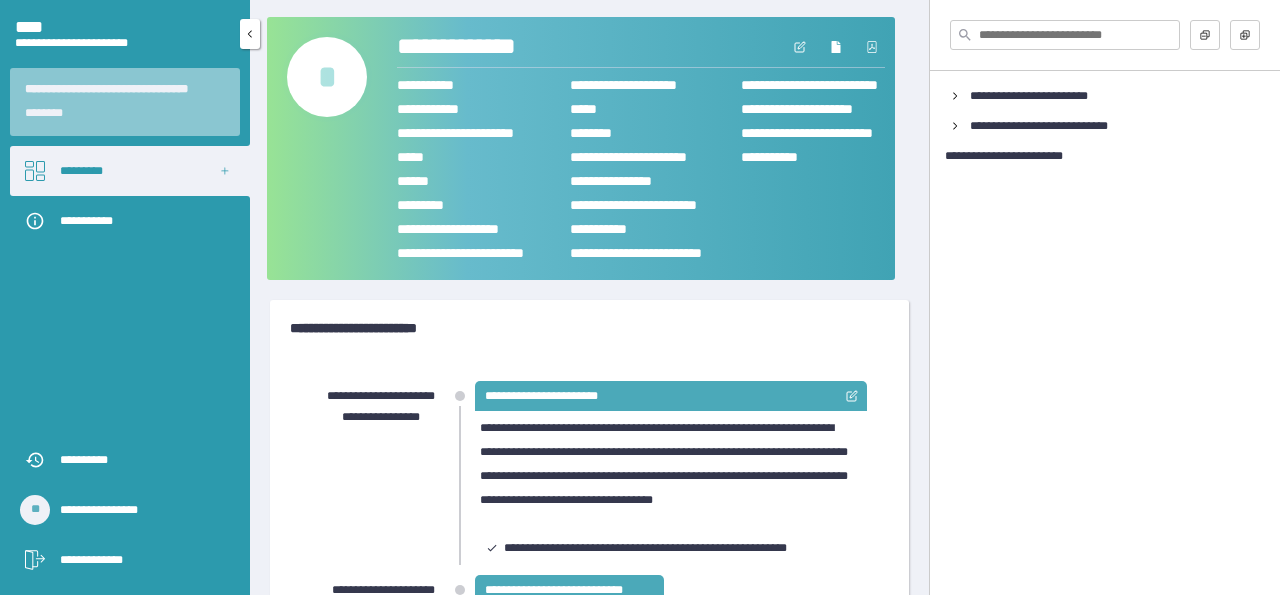 click on "*********" at bounding box center [130, 171] 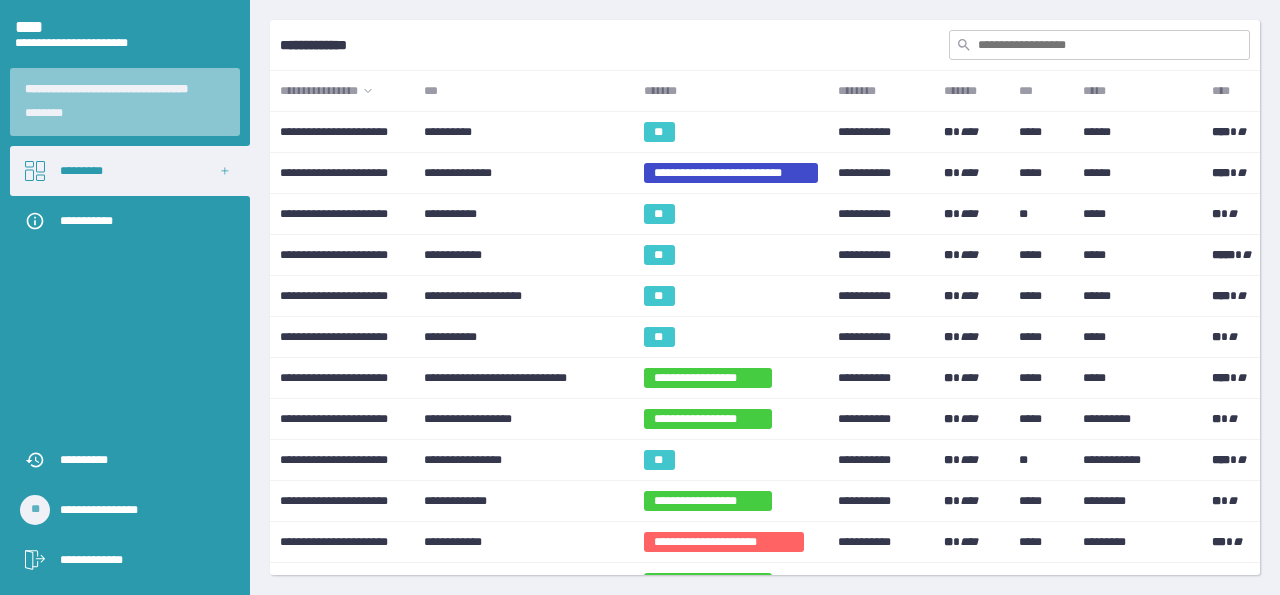 click on "***" at bounding box center [523, 91] 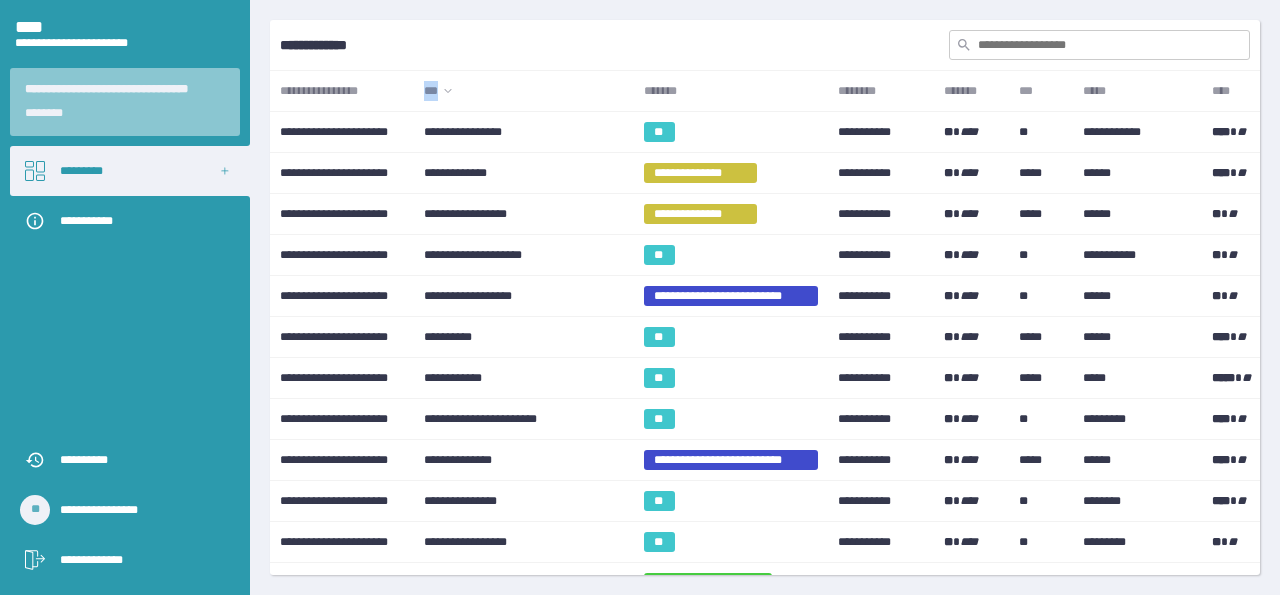 click on "***" at bounding box center (523, 91) 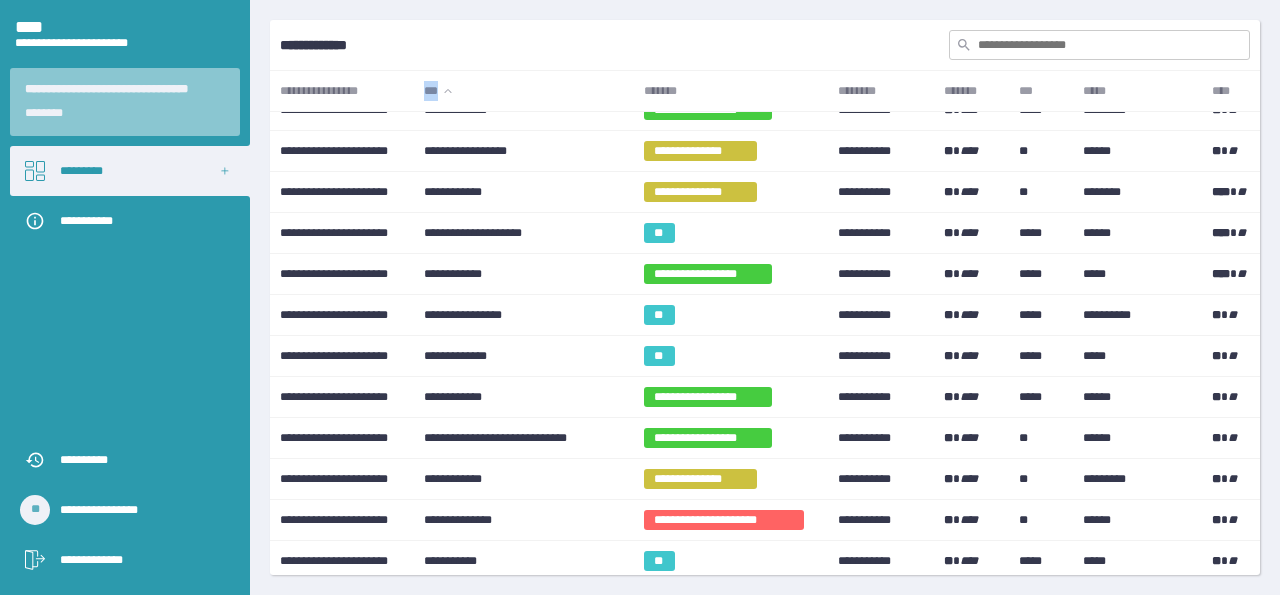 scroll, scrollTop: 400, scrollLeft: 0, axis: vertical 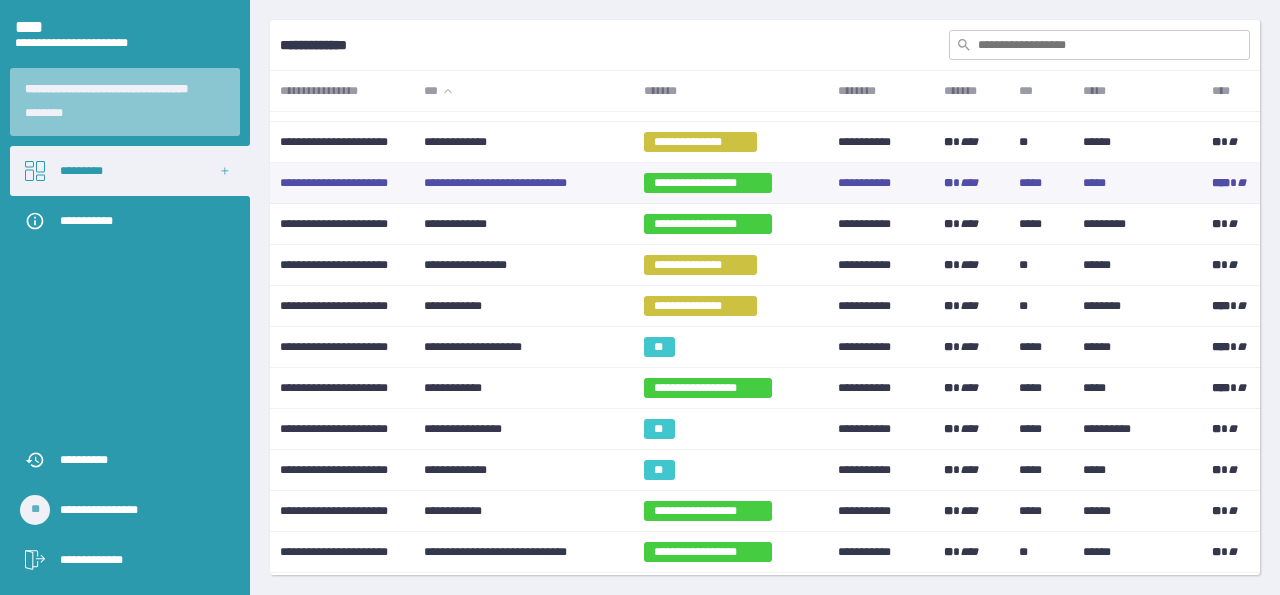 click on "**********" at bounding box center (523, 183) 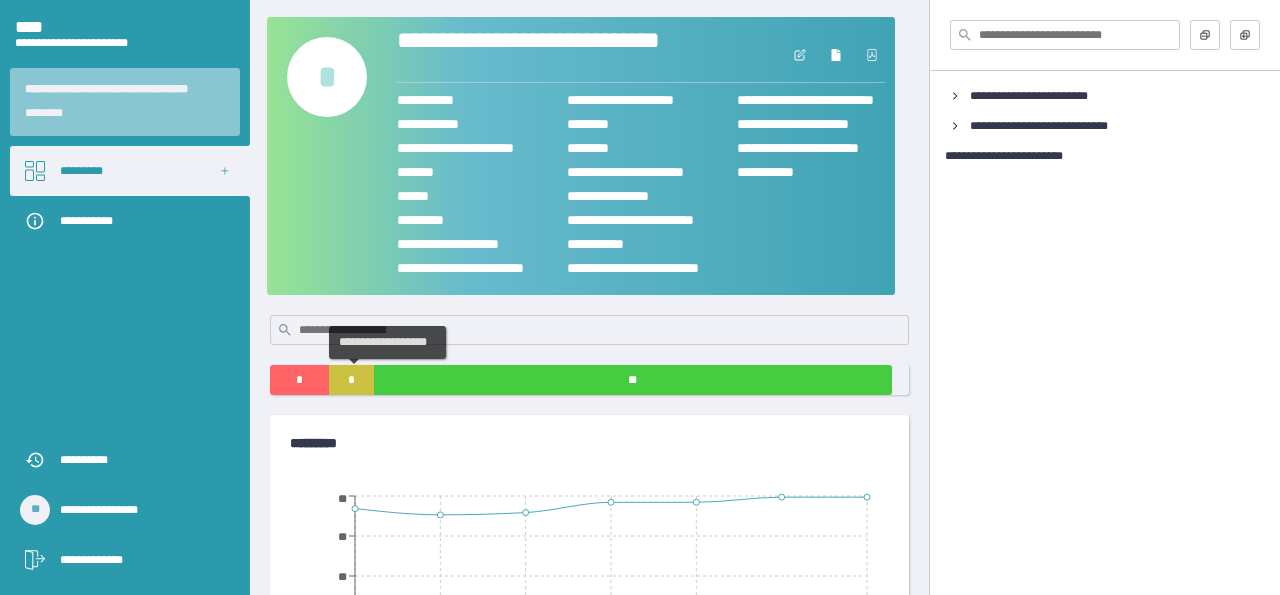 click on "*" at bounding box center [351, 380] 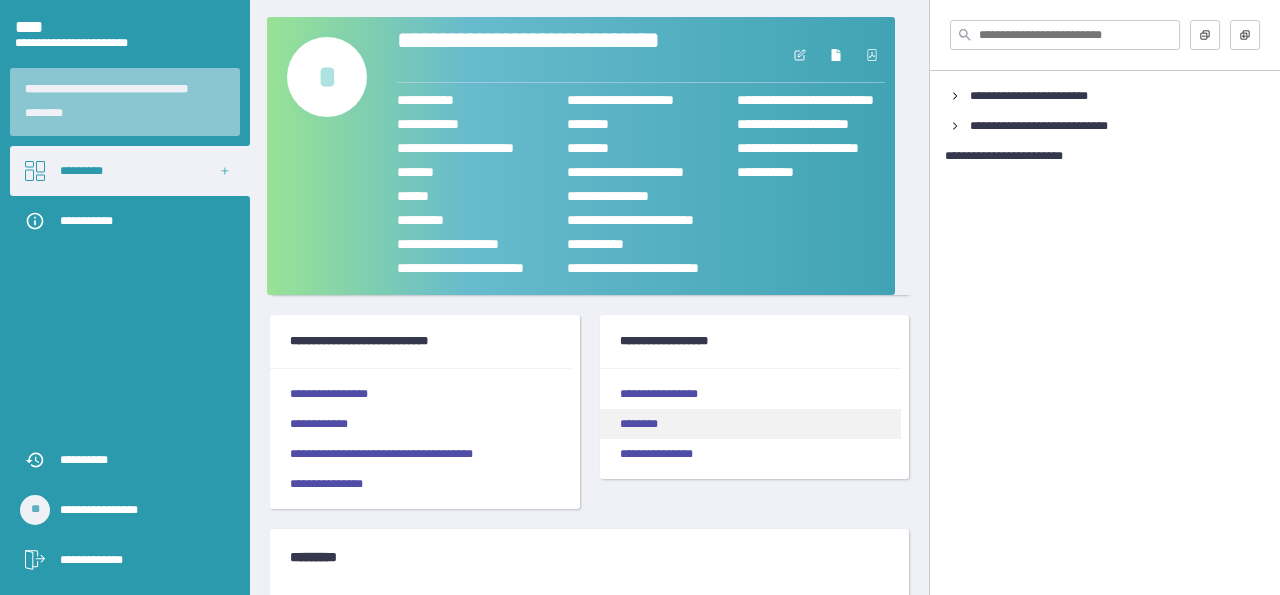 scroll, scrollTop: 0, scrollLeft: 0, axis: both 